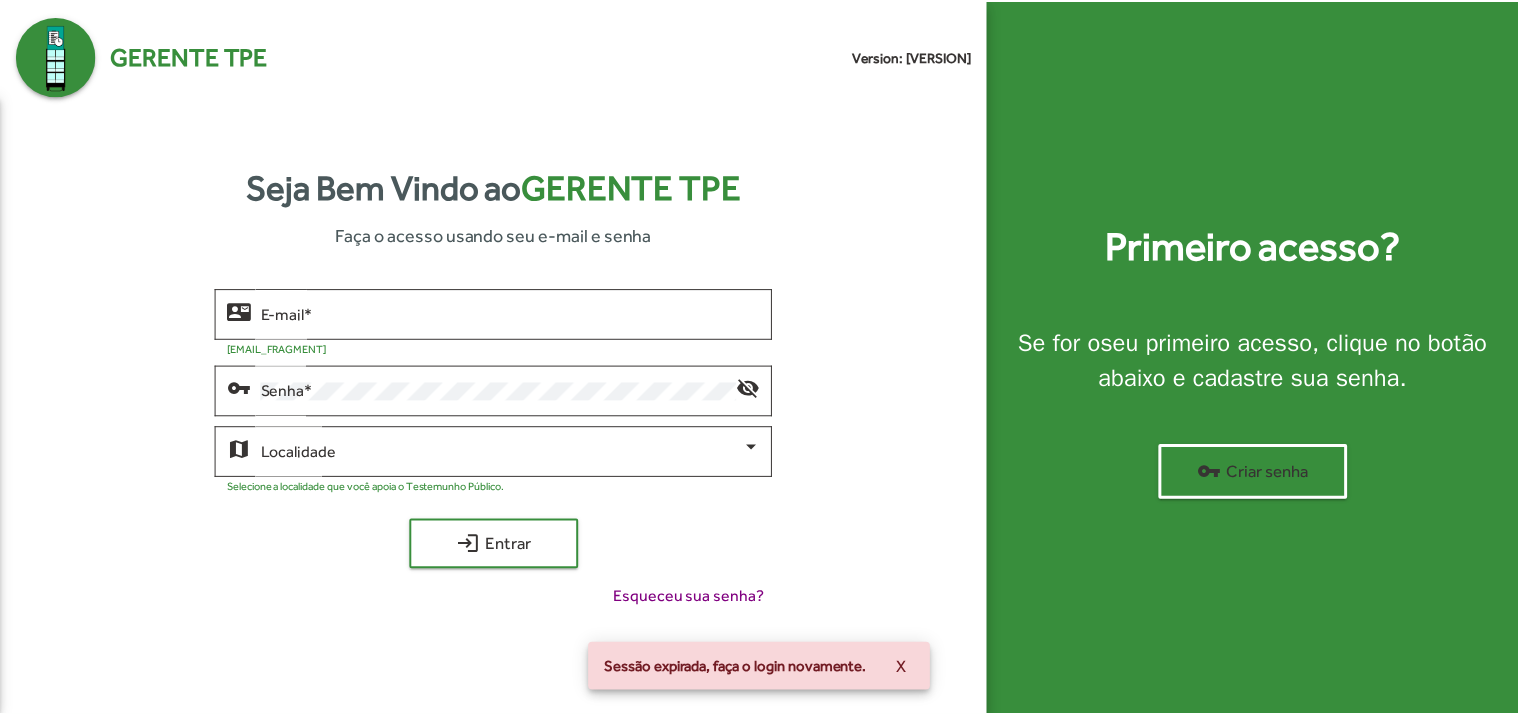 scroll, scrollTop: 0, scrollLeft: 0, axis: both 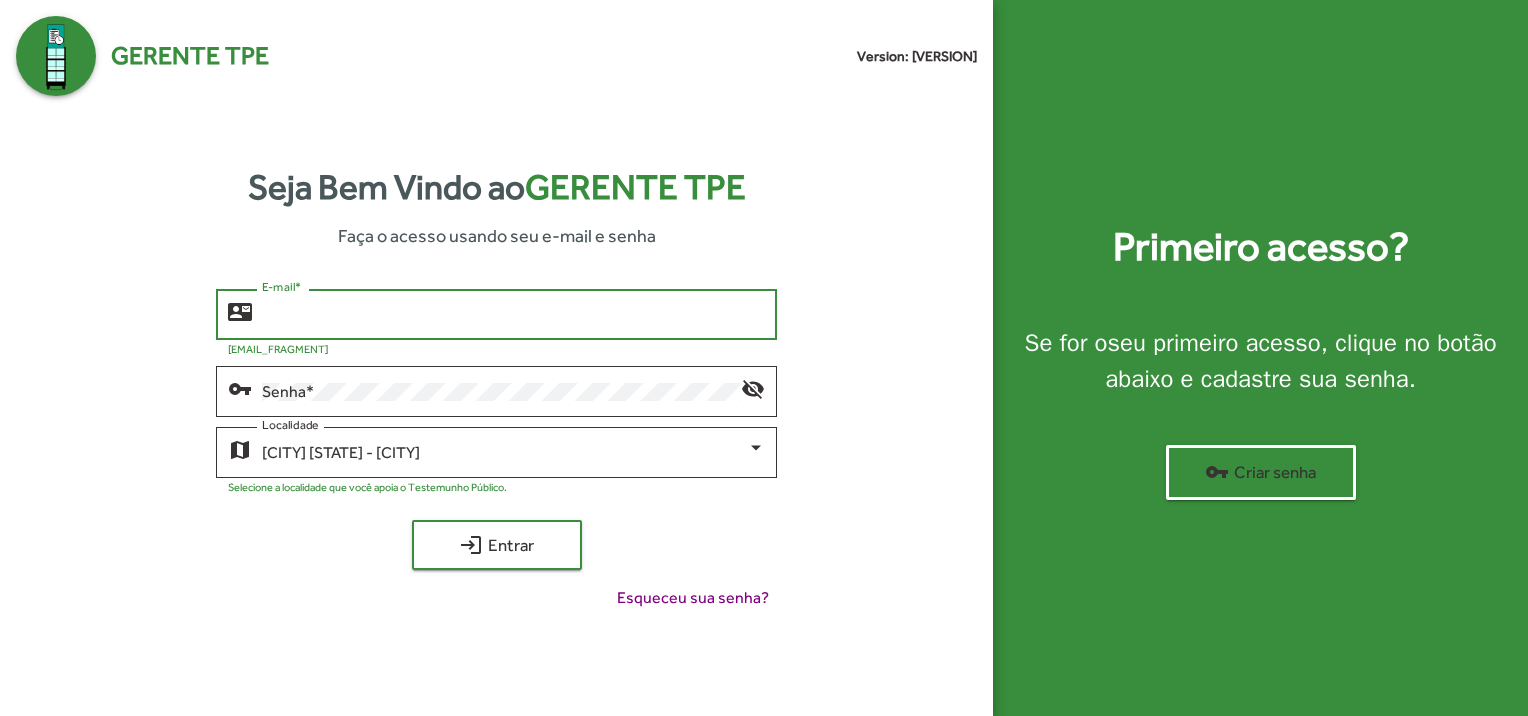 click on "E-mail   *" at bounding box center (513, 315) 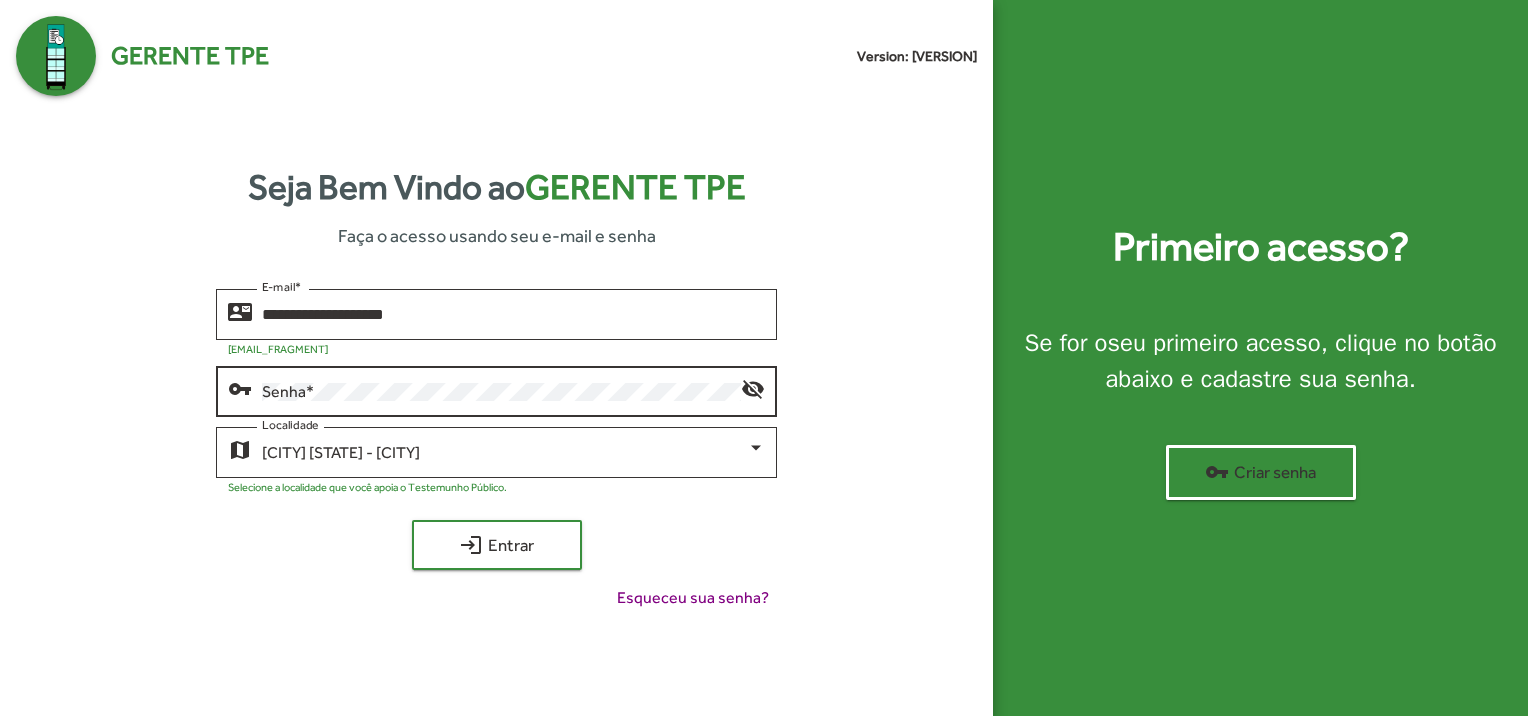 click on "Senha   *" at bounding box center [501, 389] 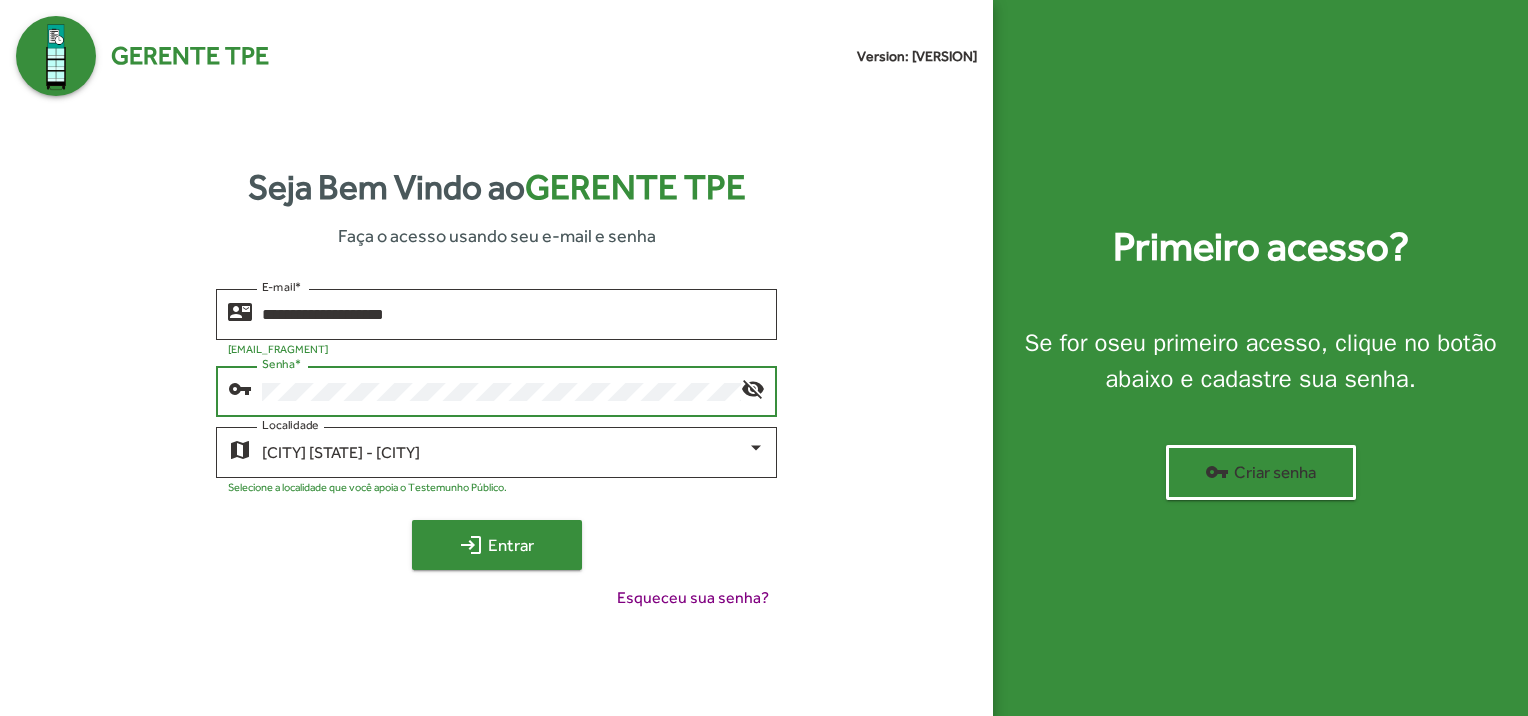 click on "login  Entrar" at bounding box center [497, 545] 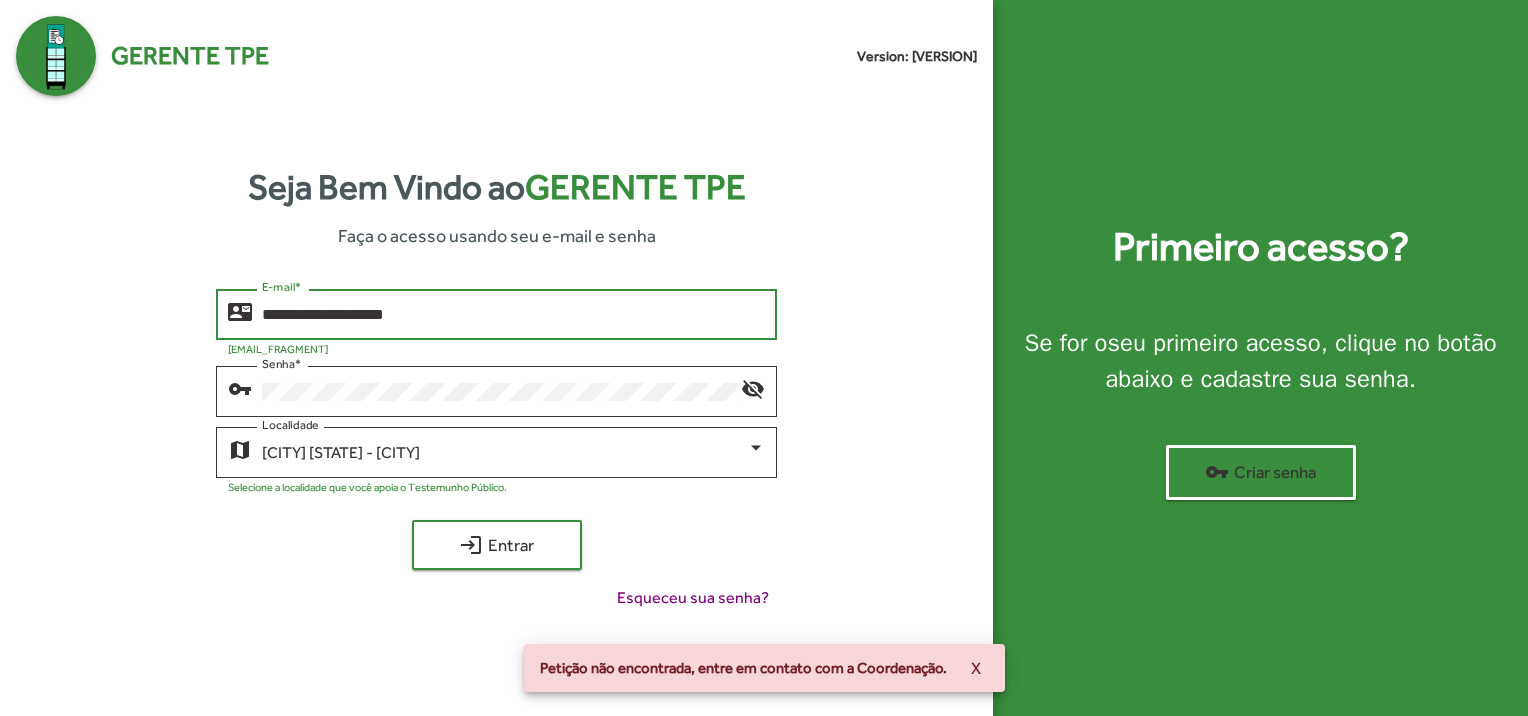 click on "**********" at bounding box center (513, 315) 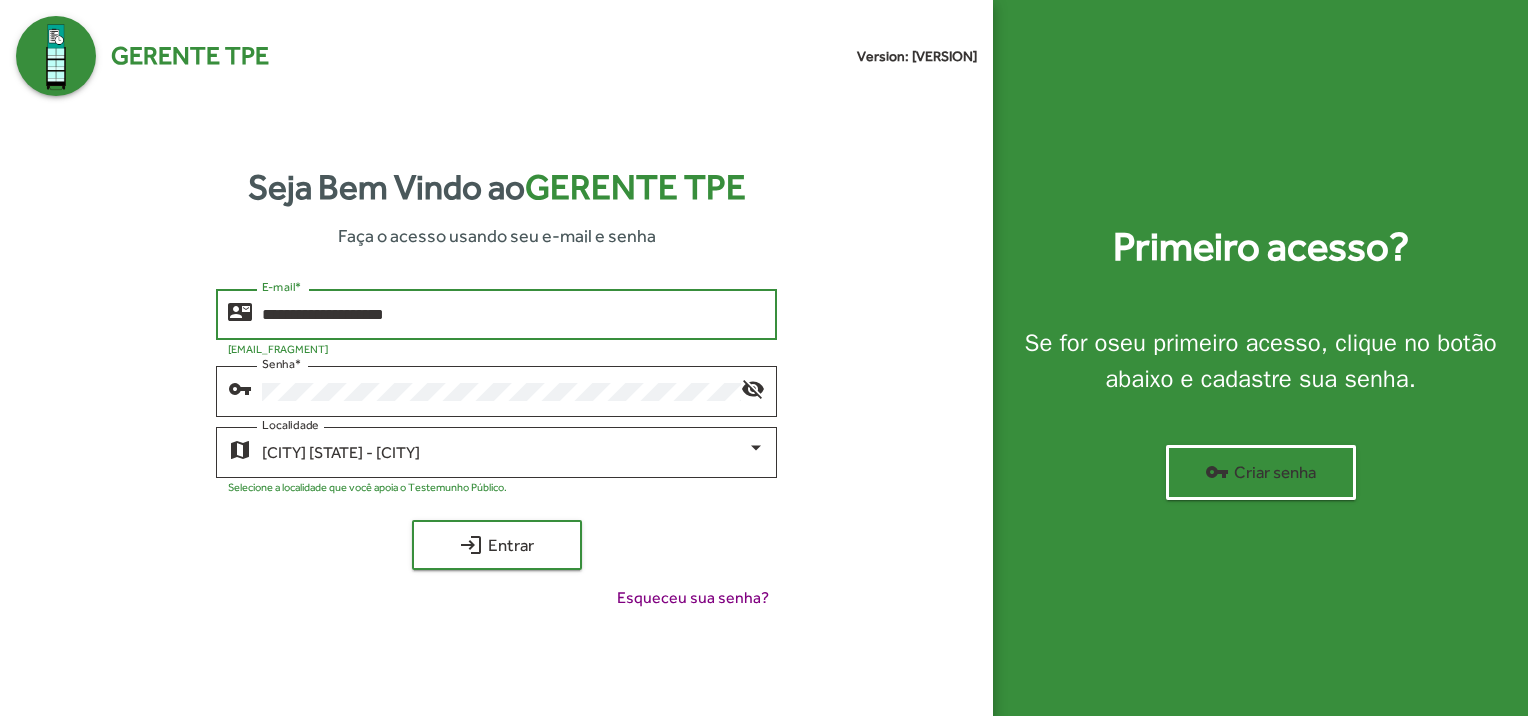 drag, startPoint x: 448, startPoint y: 310, endPoint x: 261, endPoint y: 322, distance: 187.38463 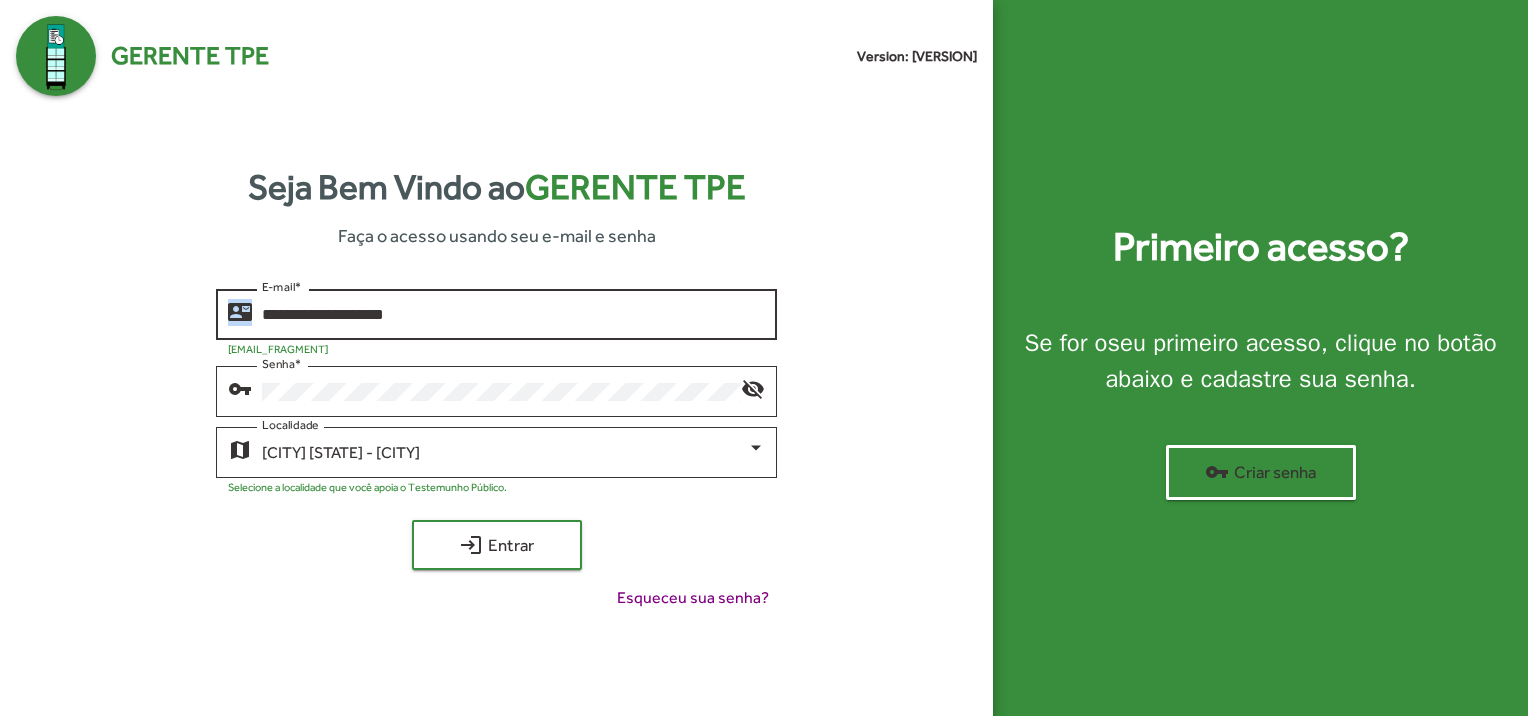 drag, startPoint x: 444, startPoint y: 300, endPoint x: 223, endPoint y: 301, distance: 221.00226 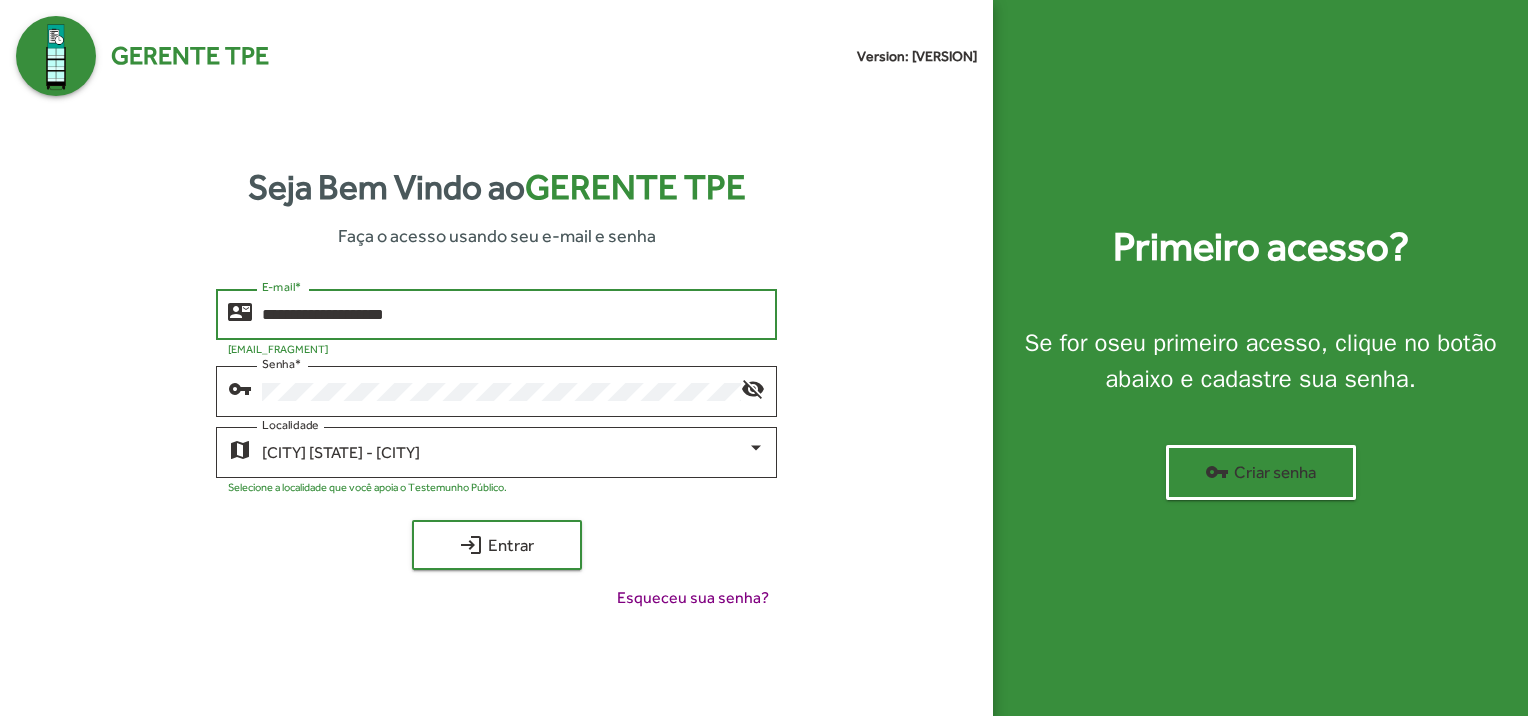 drag, startPoint x: 432, startPoint y: 318, endPoint x: 262, endPoint y: 313, distance: 170.07352 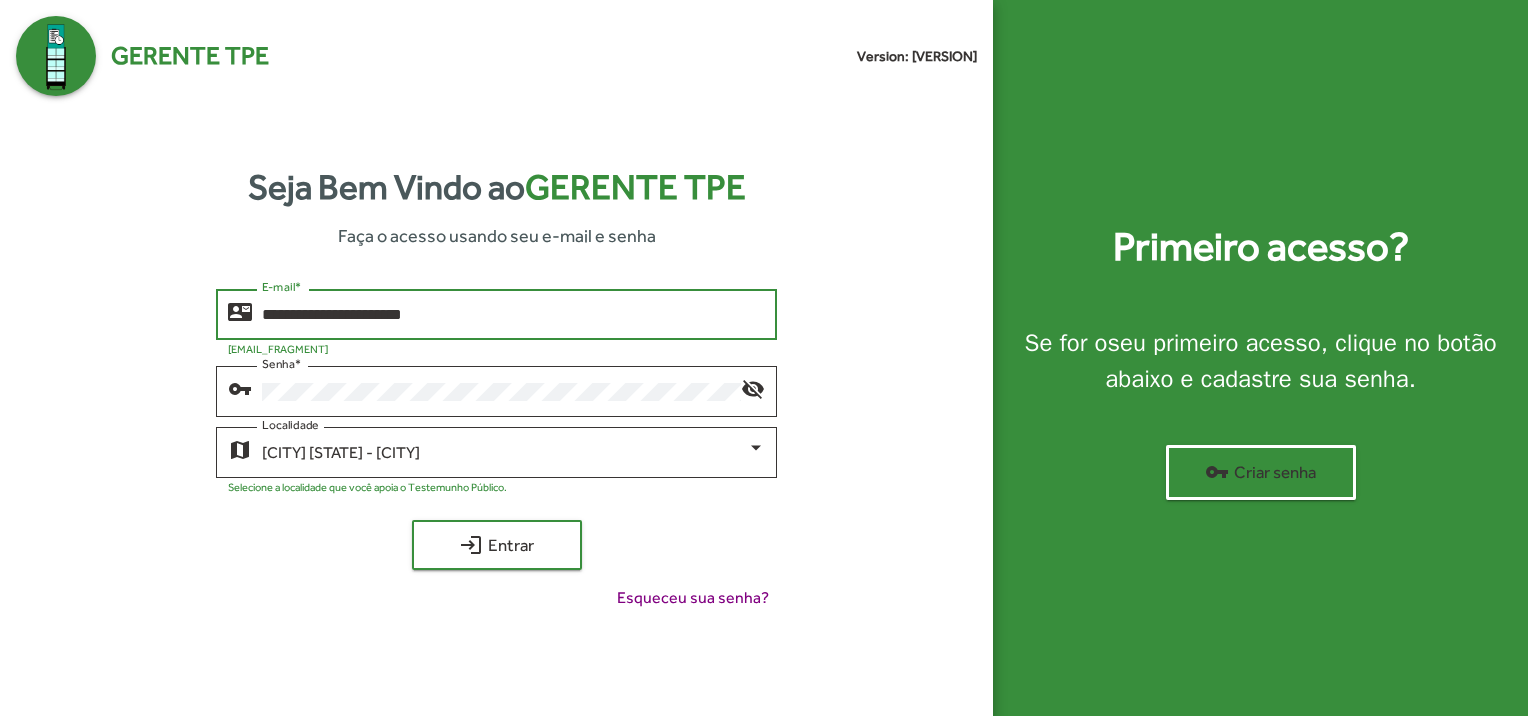 type on "**********" 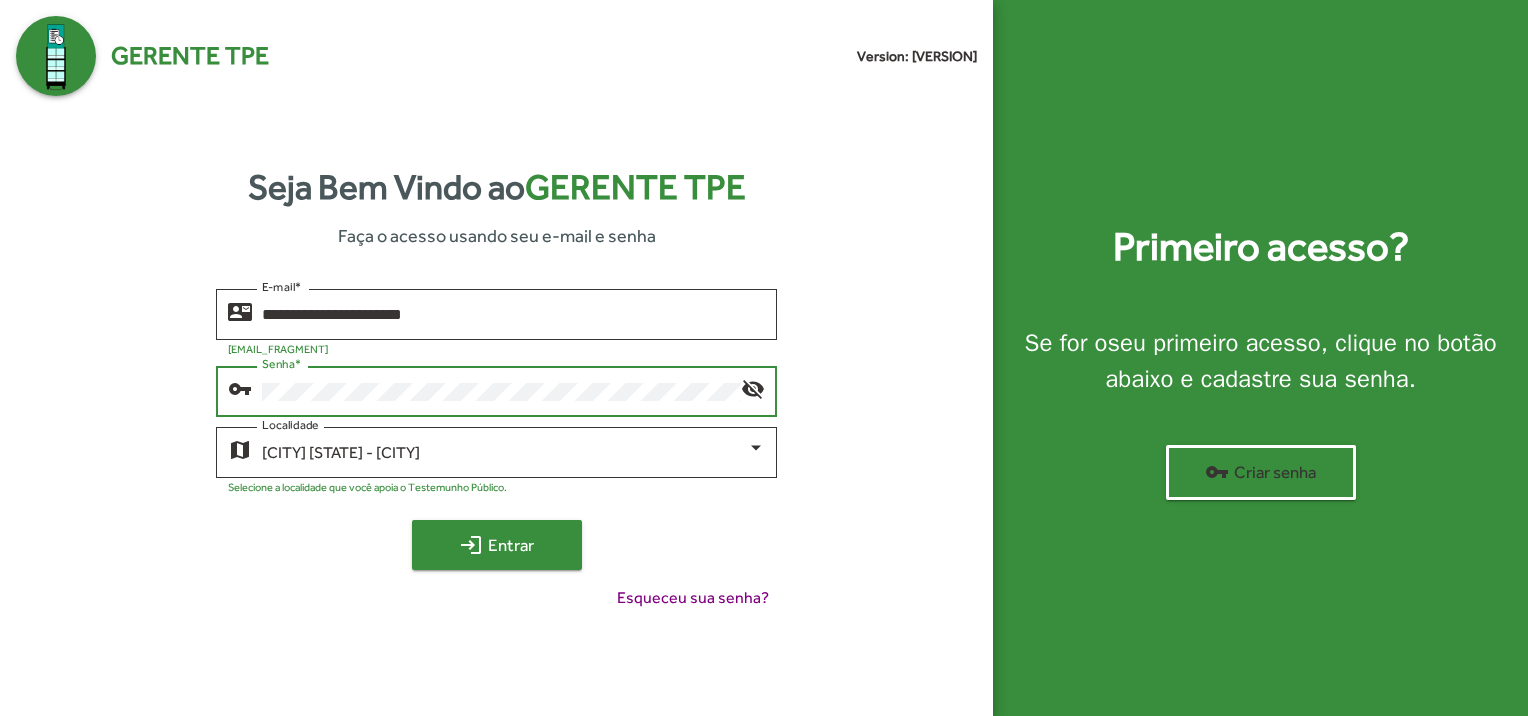 click on "login  Entrar" at bounding box center [497, 545] 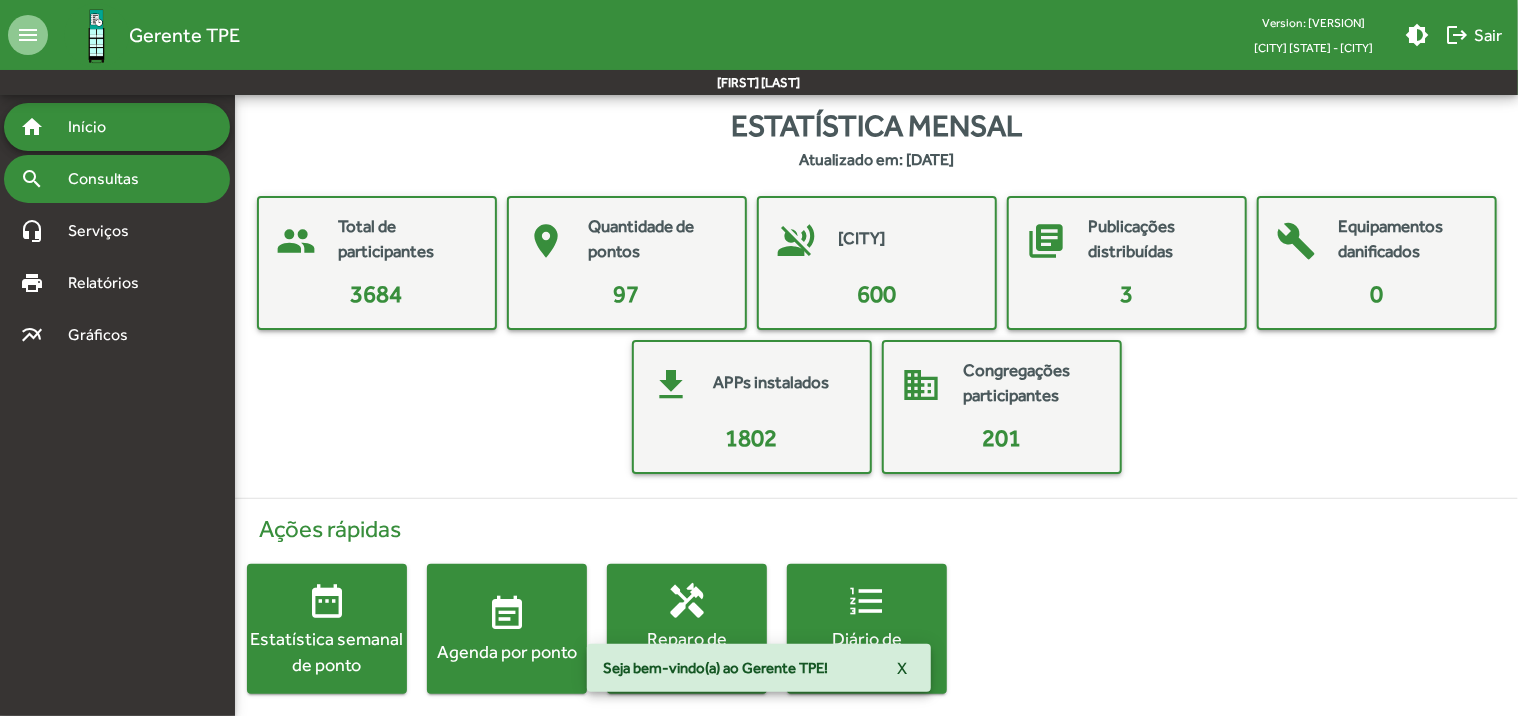 click on "Consultas" at bounding box center (95, 127) 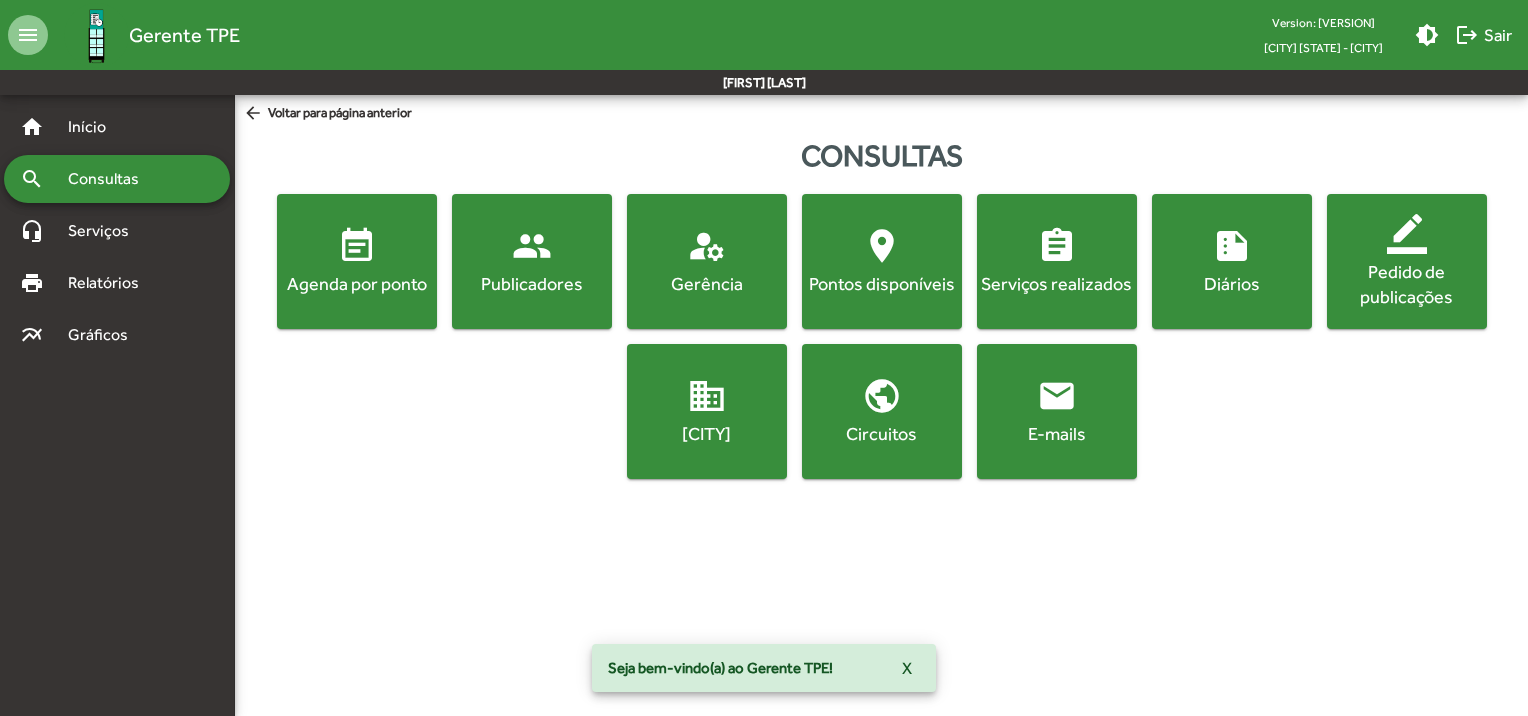 click on "people  Publicadores" at bounding box center (532, 261) 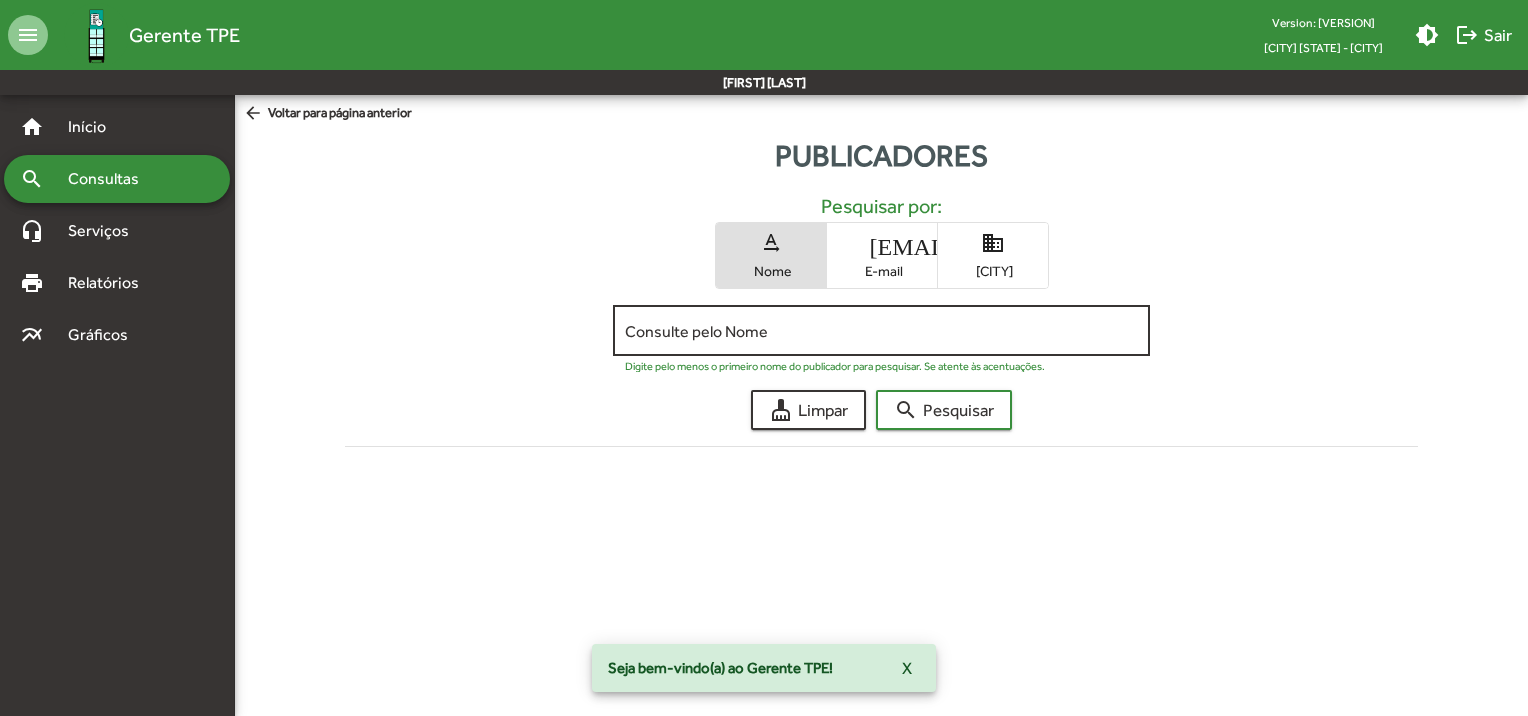 click on "Consulte pelo Nome" at bounding box center [881, 331] 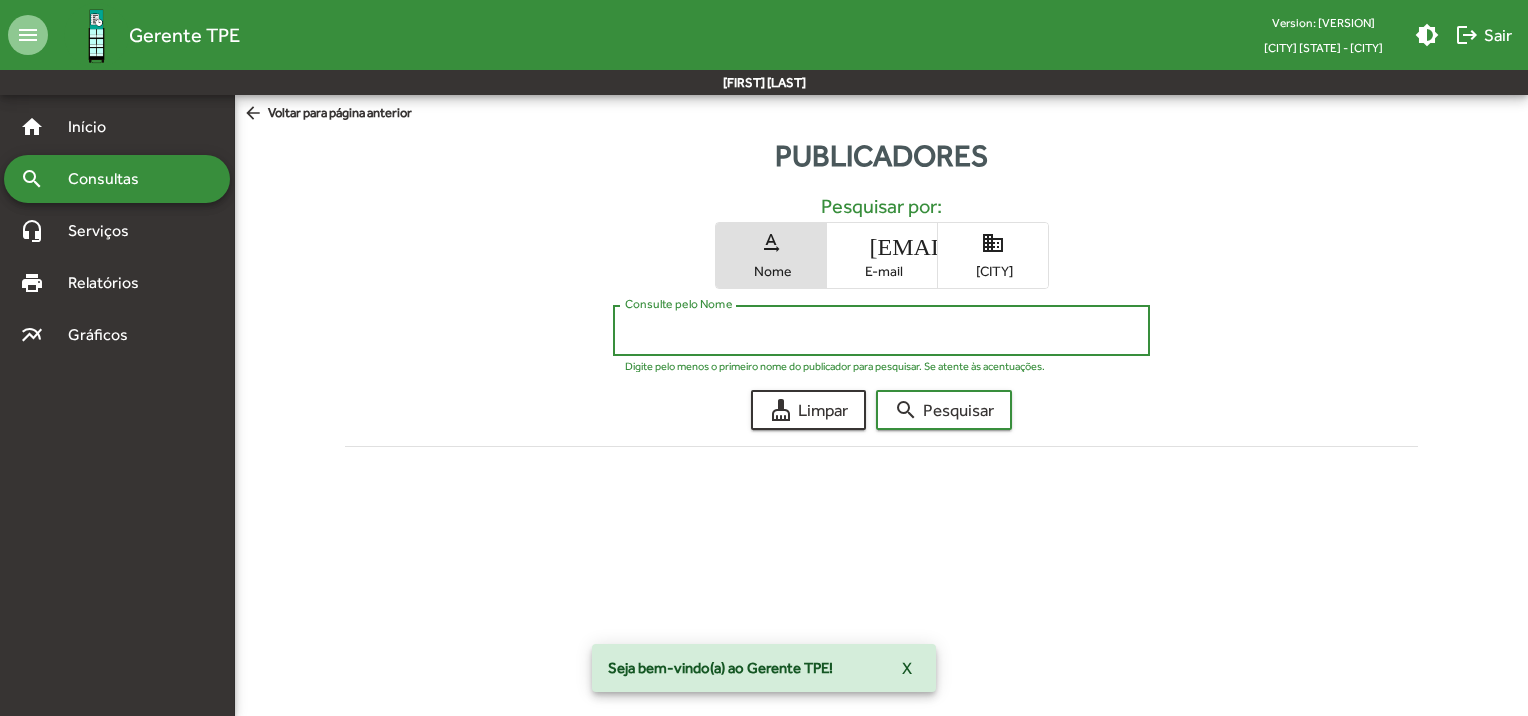 click on "[CITY] [CITY]" at bounding box center [993, 255] 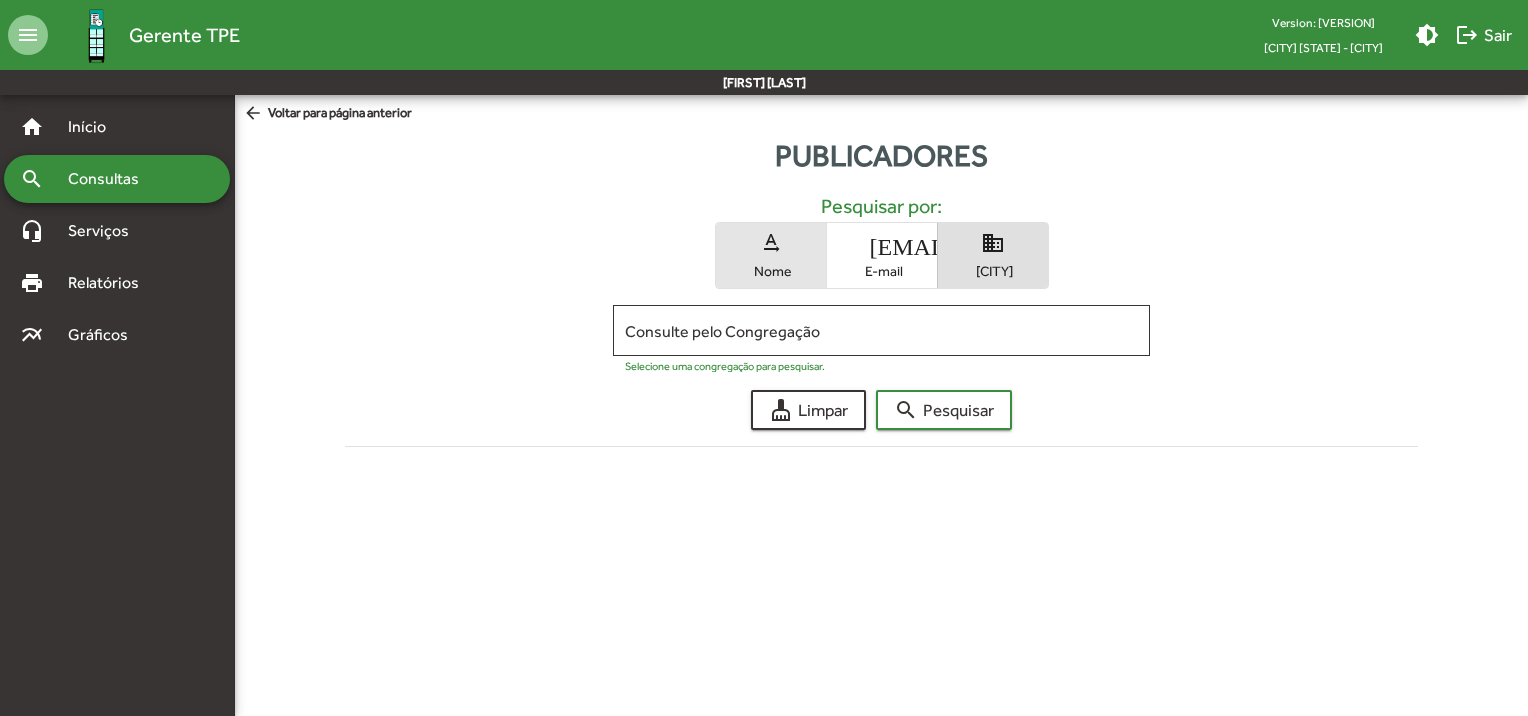 click on "Nome" at bounding box center (771, 271) 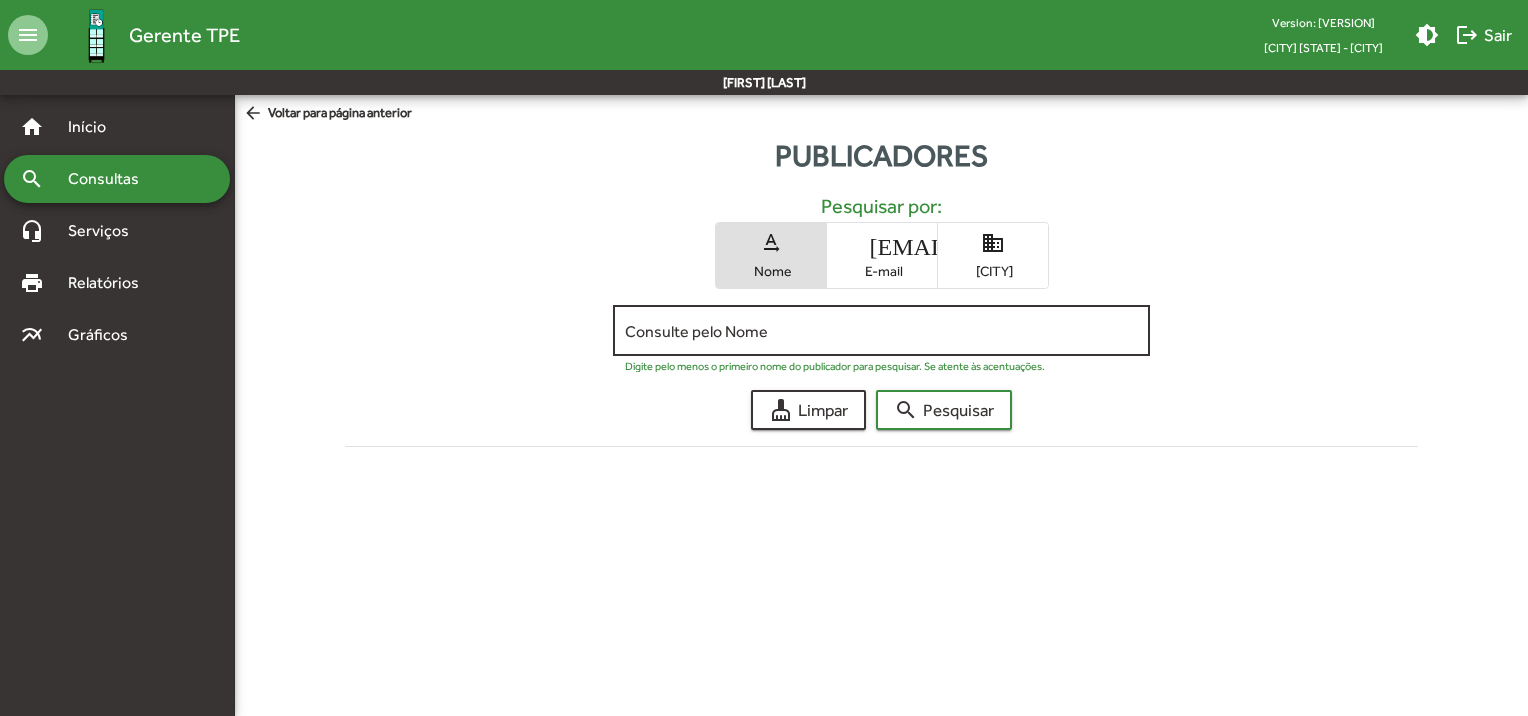 click on "Consulte pelo Nome" at bounding box center [881, 331] 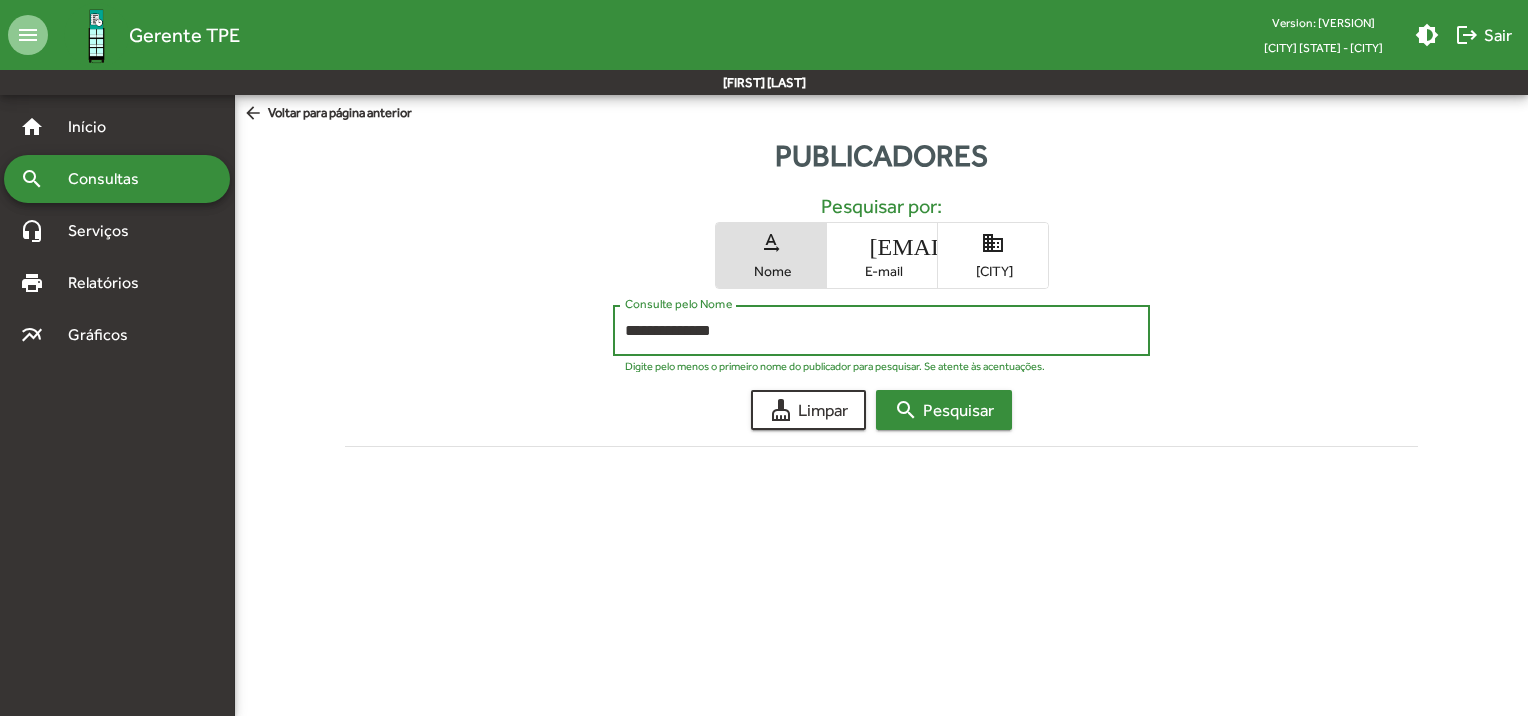 click on "search  Pesquisar" at bounding box center (944, 410) 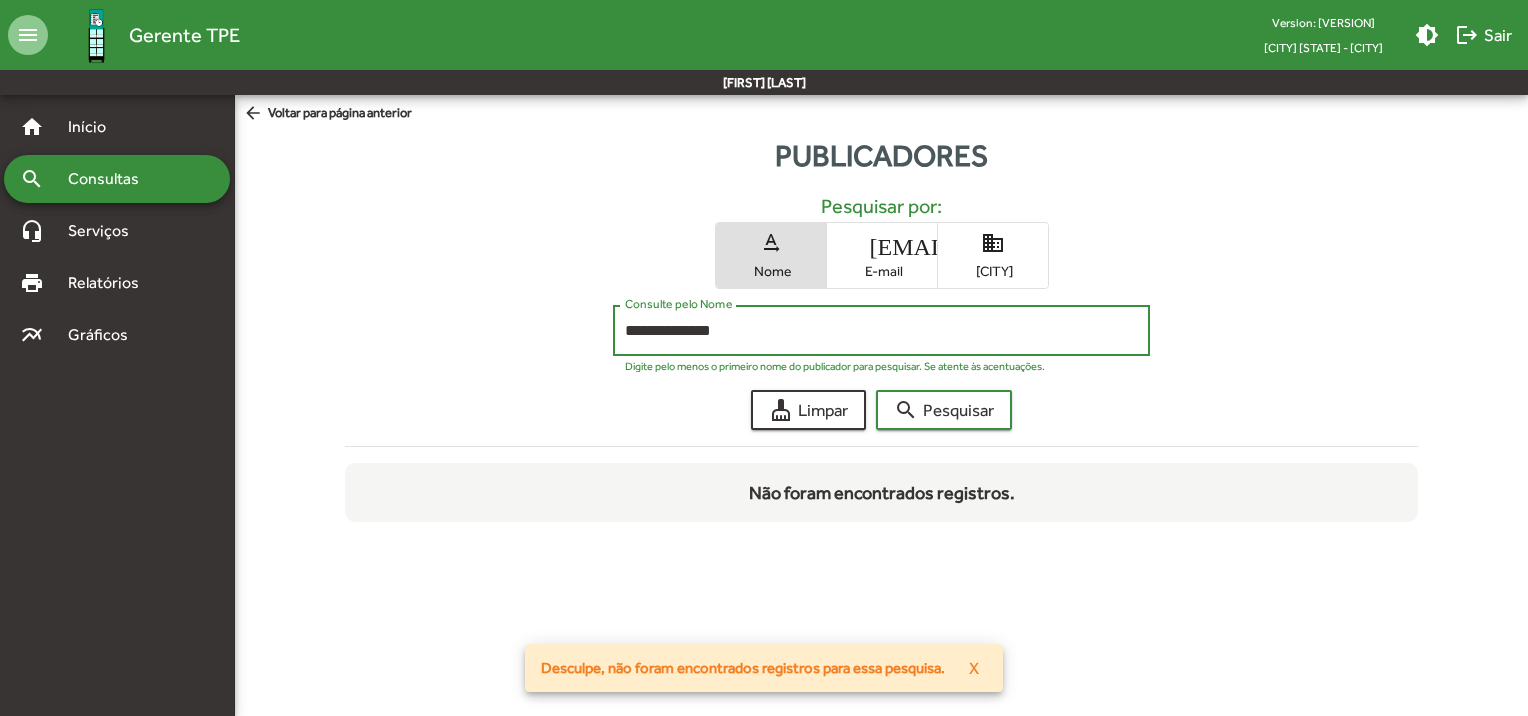 click on "**********" at bounding box center [881, 331] 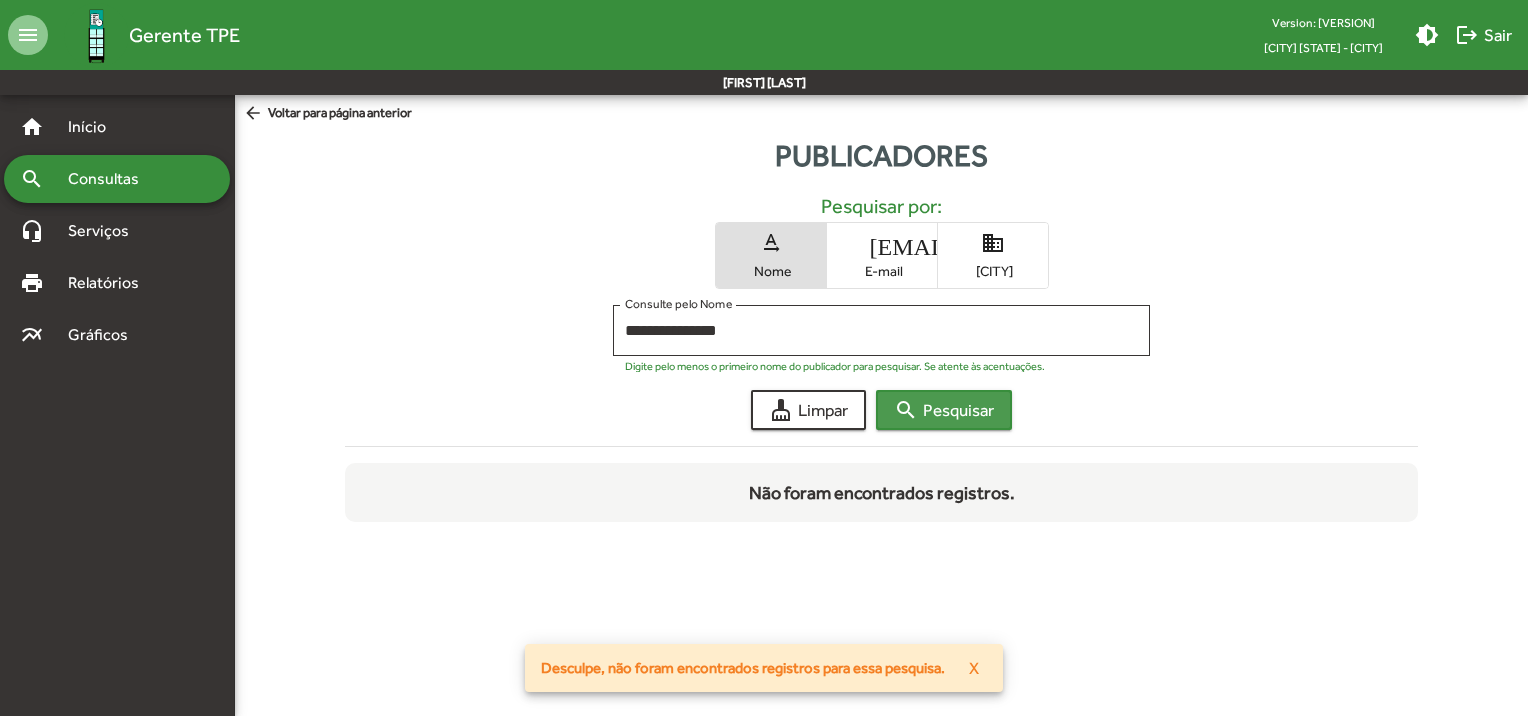 click on "search  Pesquisar" at bounding box center [944, 410] 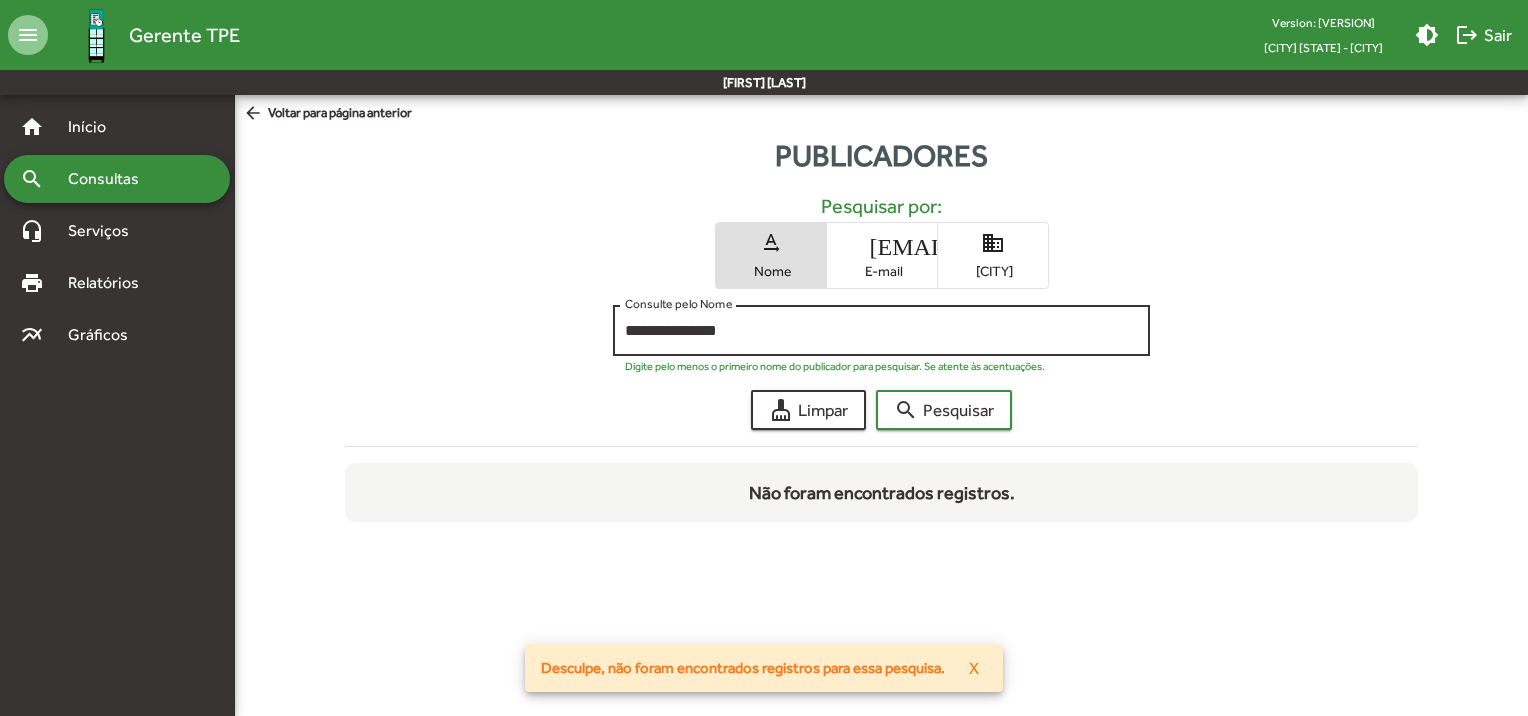 click on "****** Consulte pelo Nome" at bounding box center (881, 328) 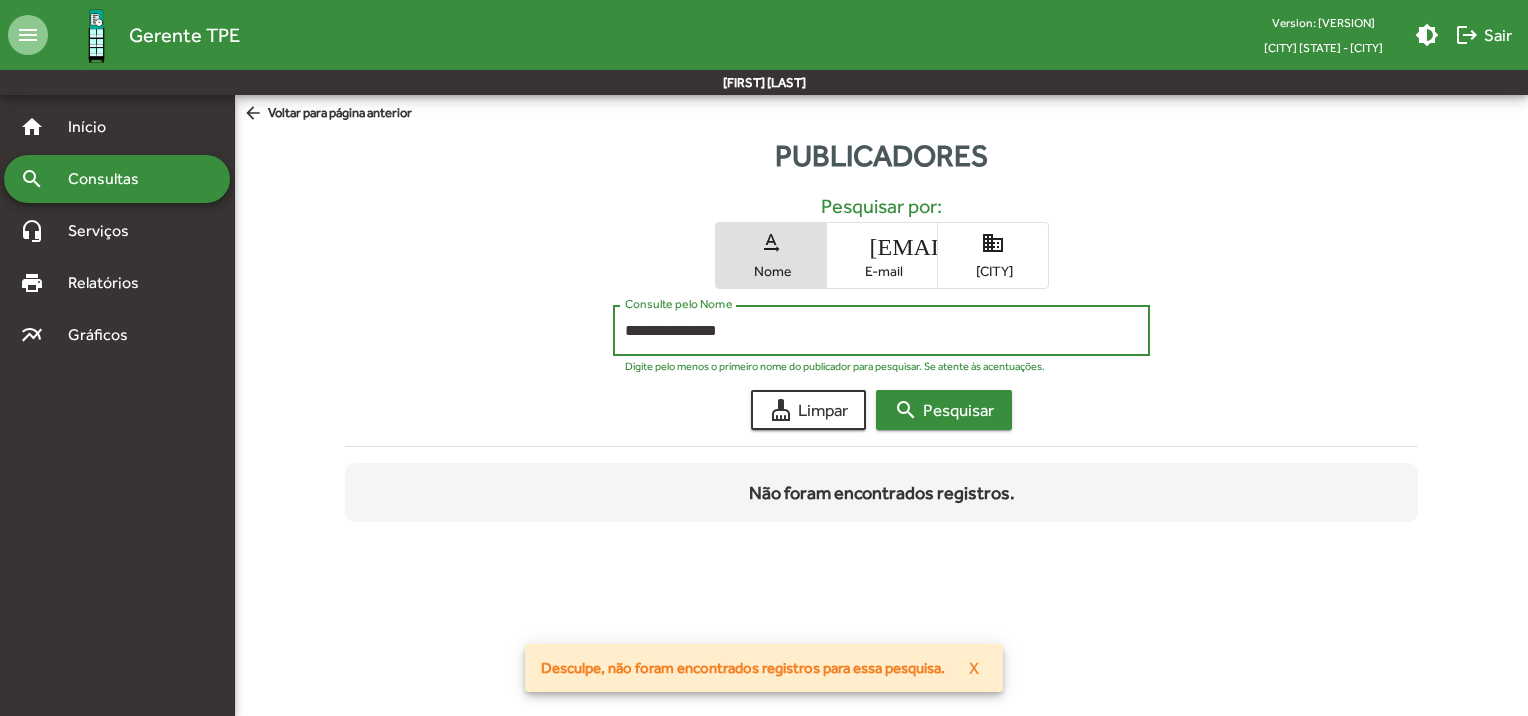 type on "**********" 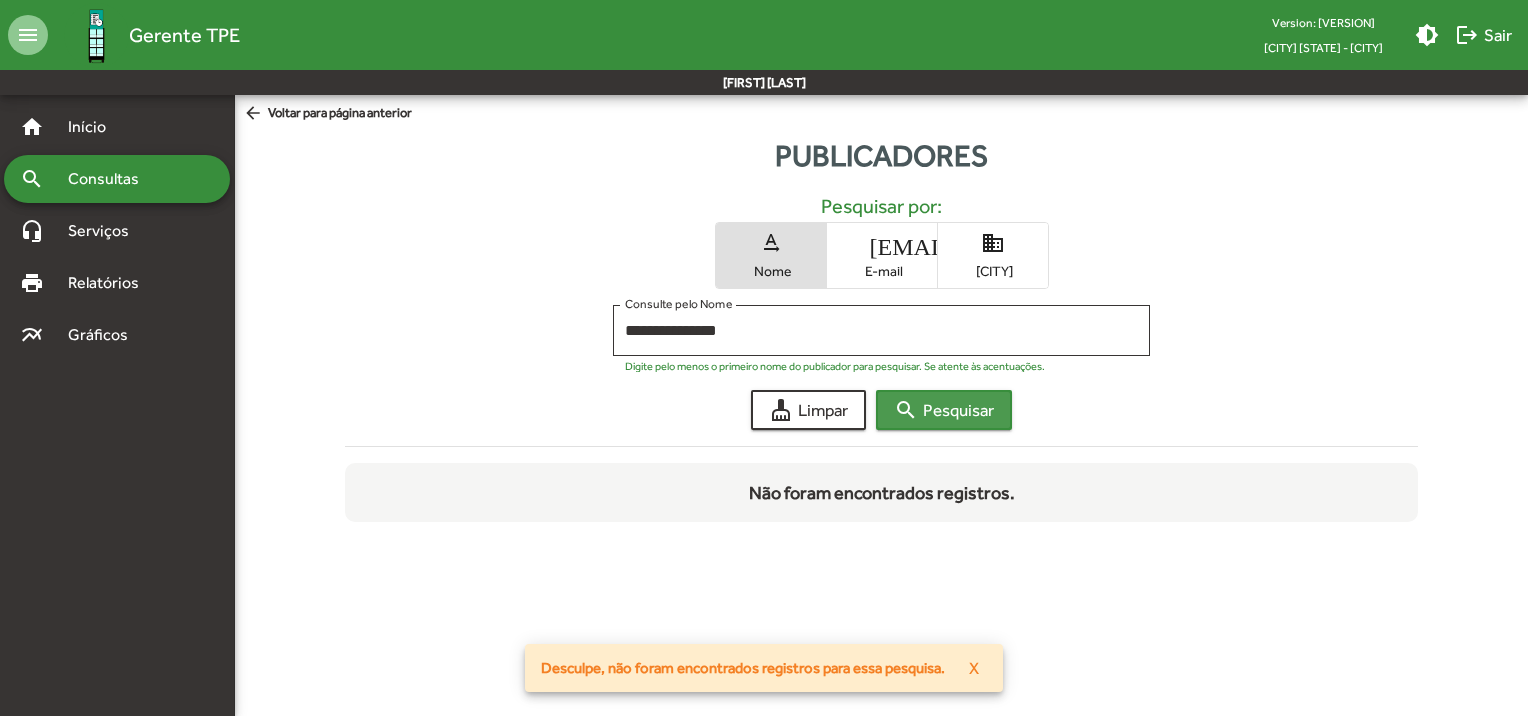 click on "search  Pesquisar" at bounding box center (944, 410) 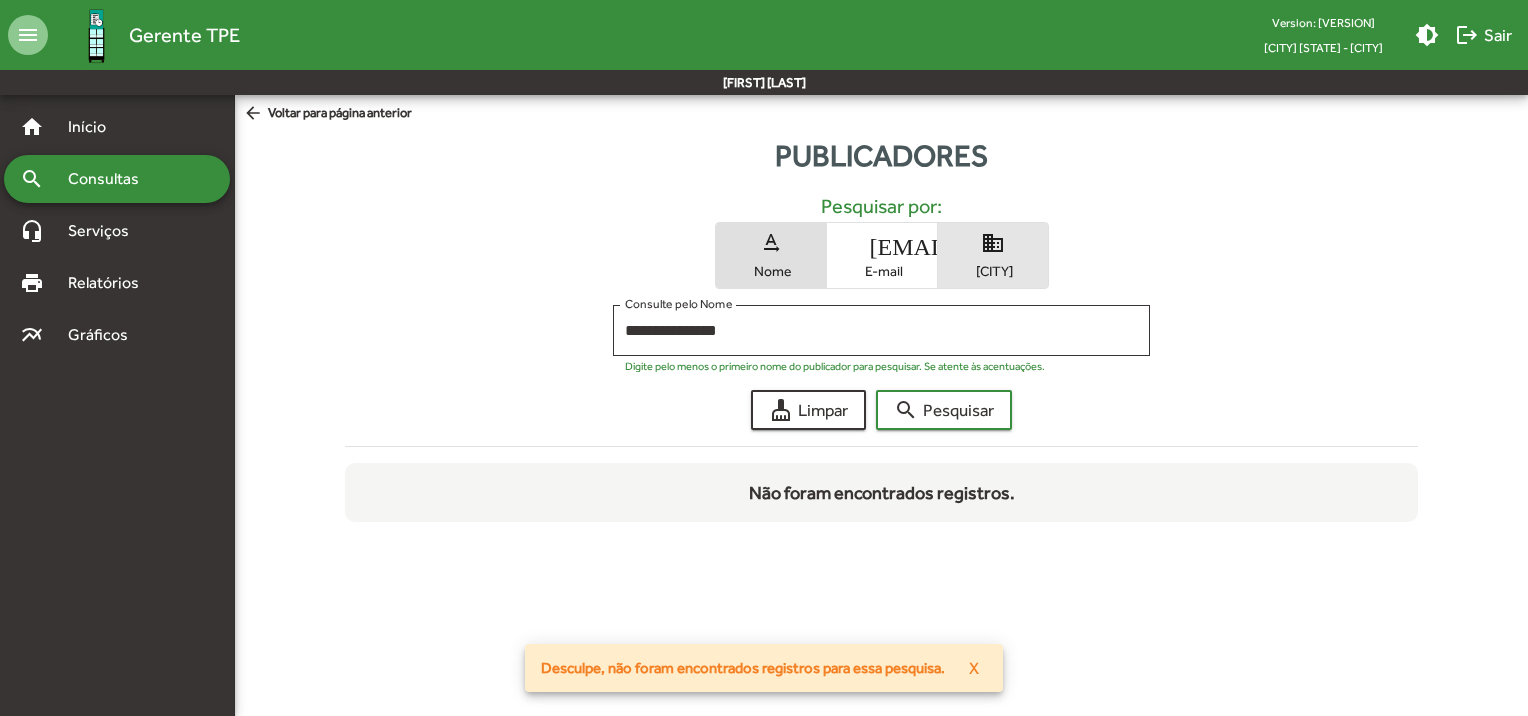 click on "[CITY]" at bounding box center [993, 271] 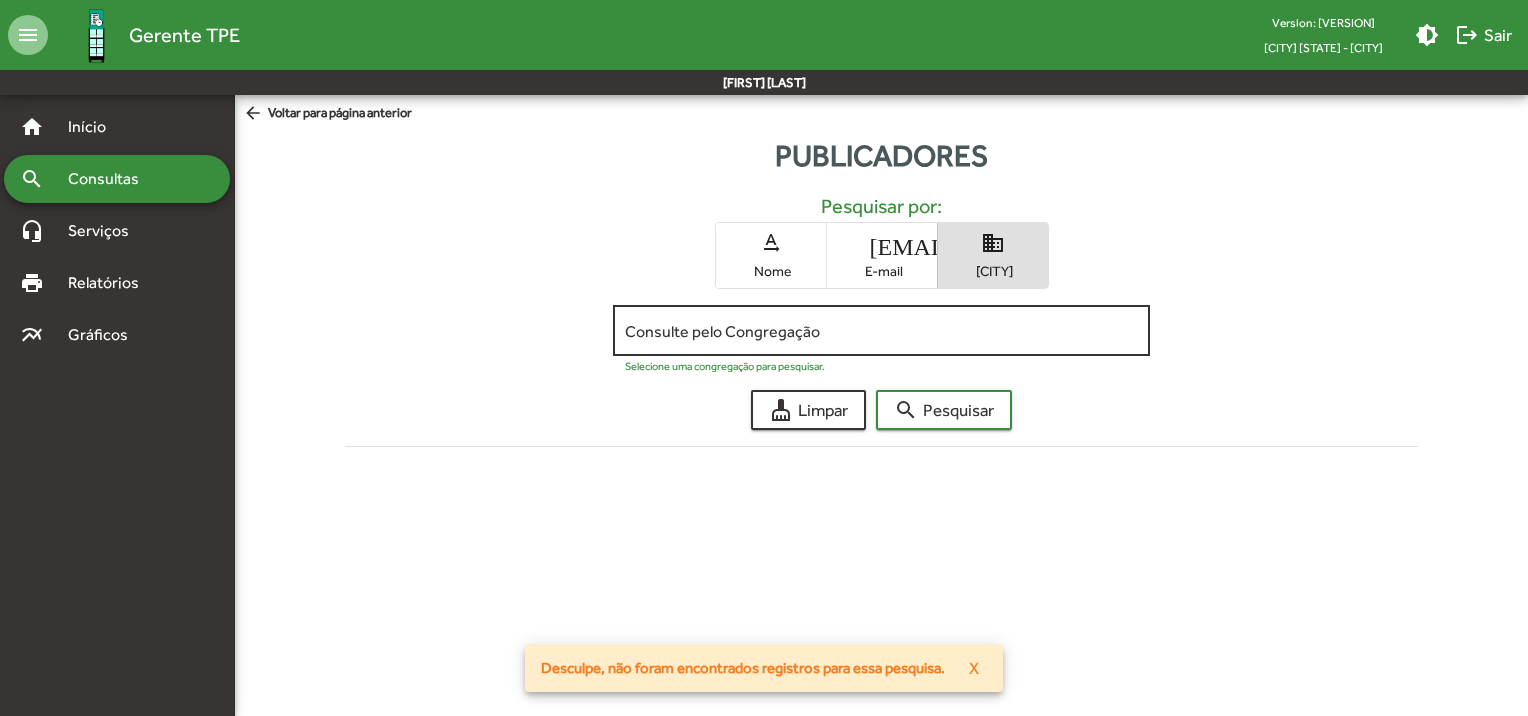 click on "Consulte pelo Congregação" at bounding box center [881, 331] 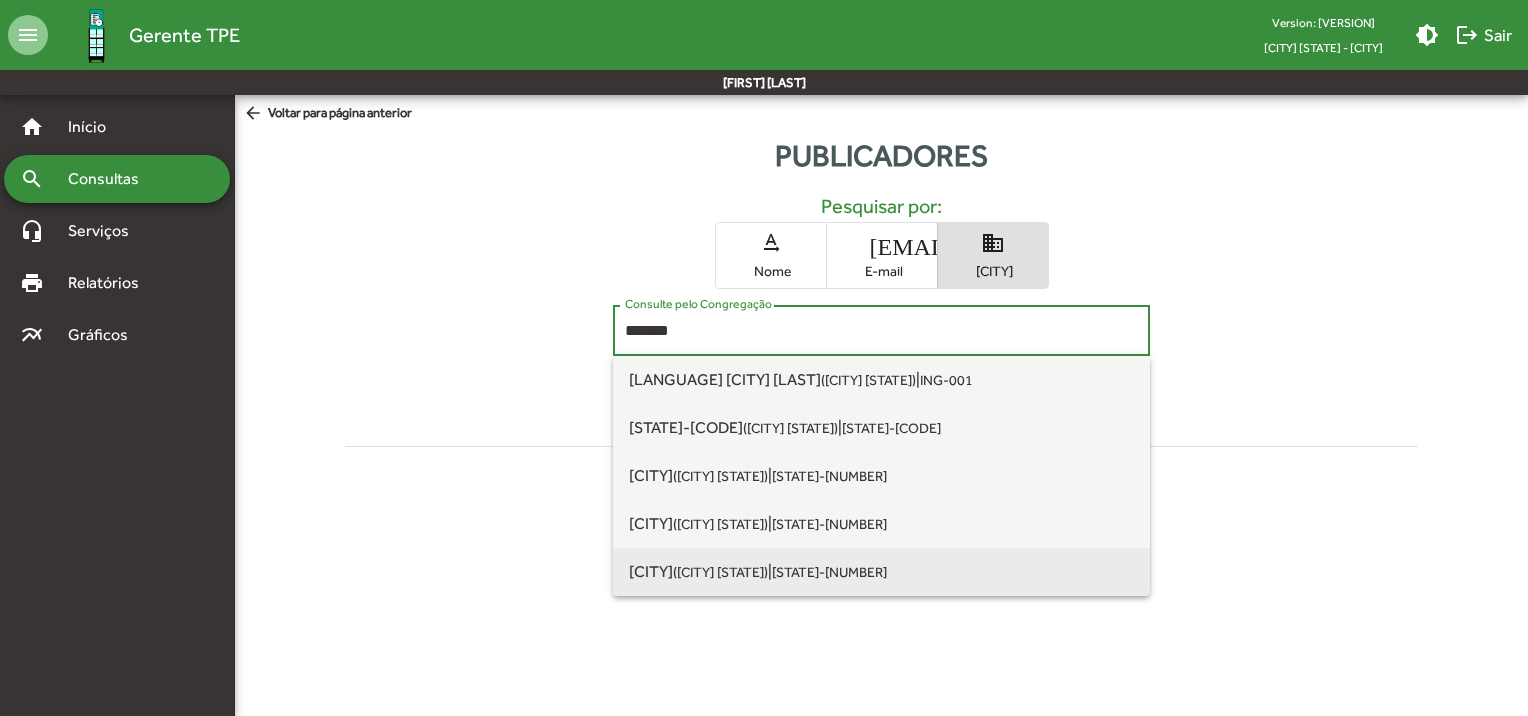 type on "*******" 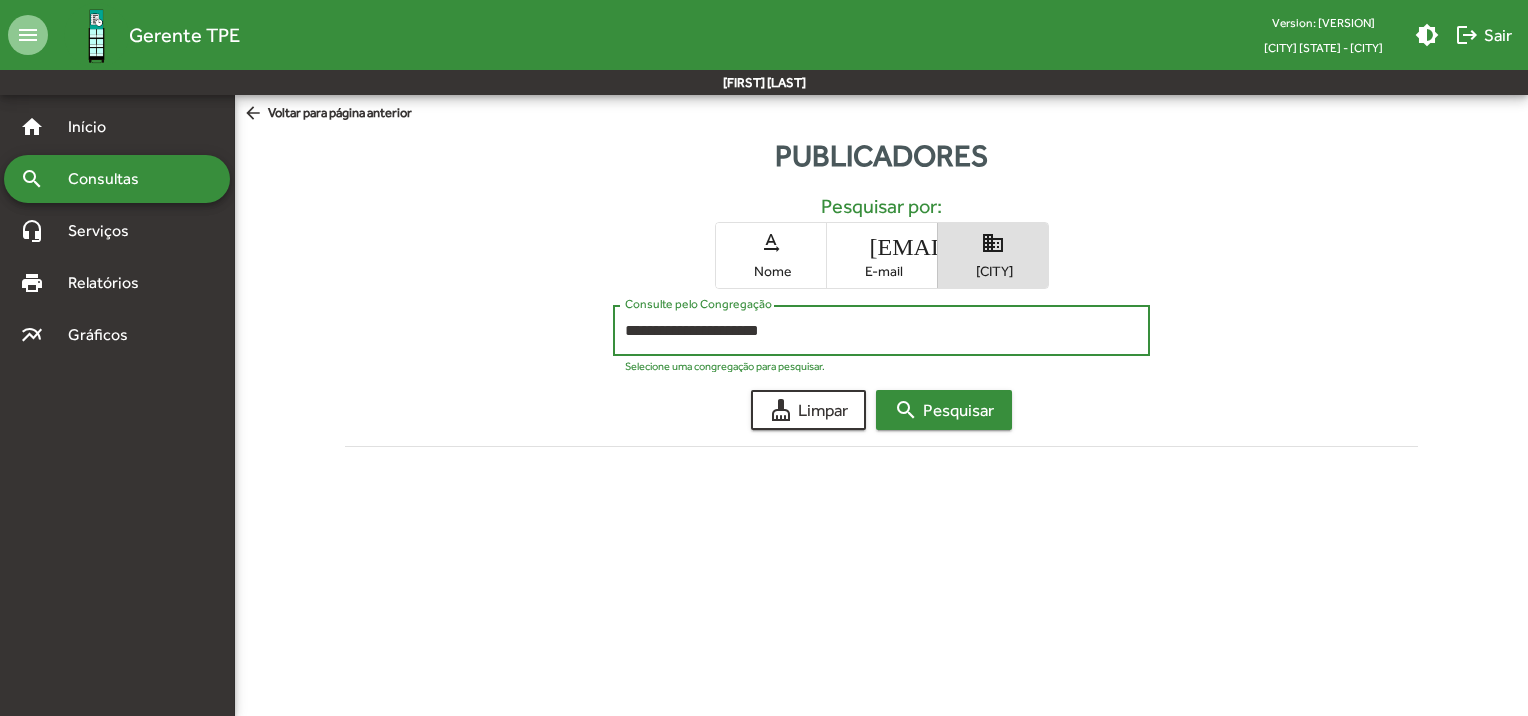 click on "search  Pesquisar" at bounding box center [944, 410] 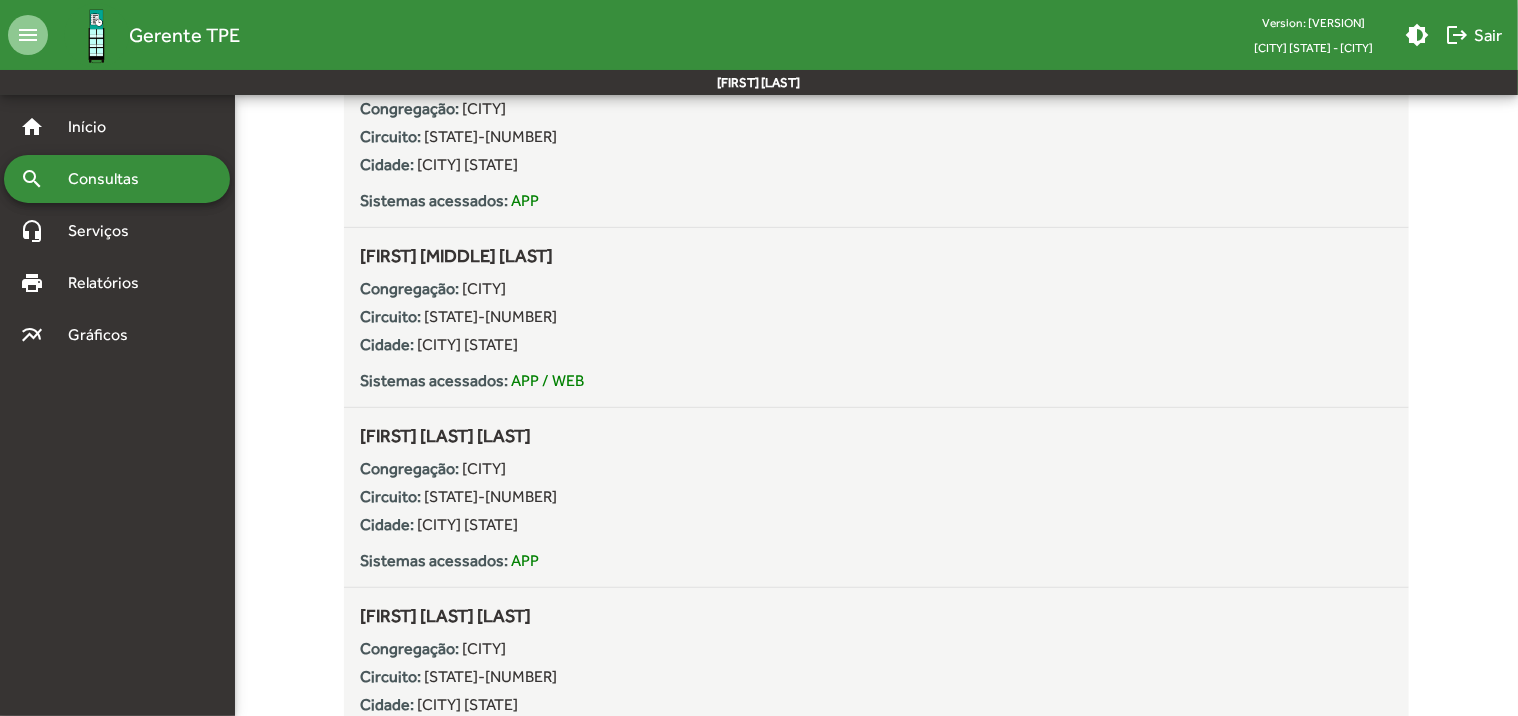 scroll, scrollTop: 0, scrollLeft: 0, axis: both 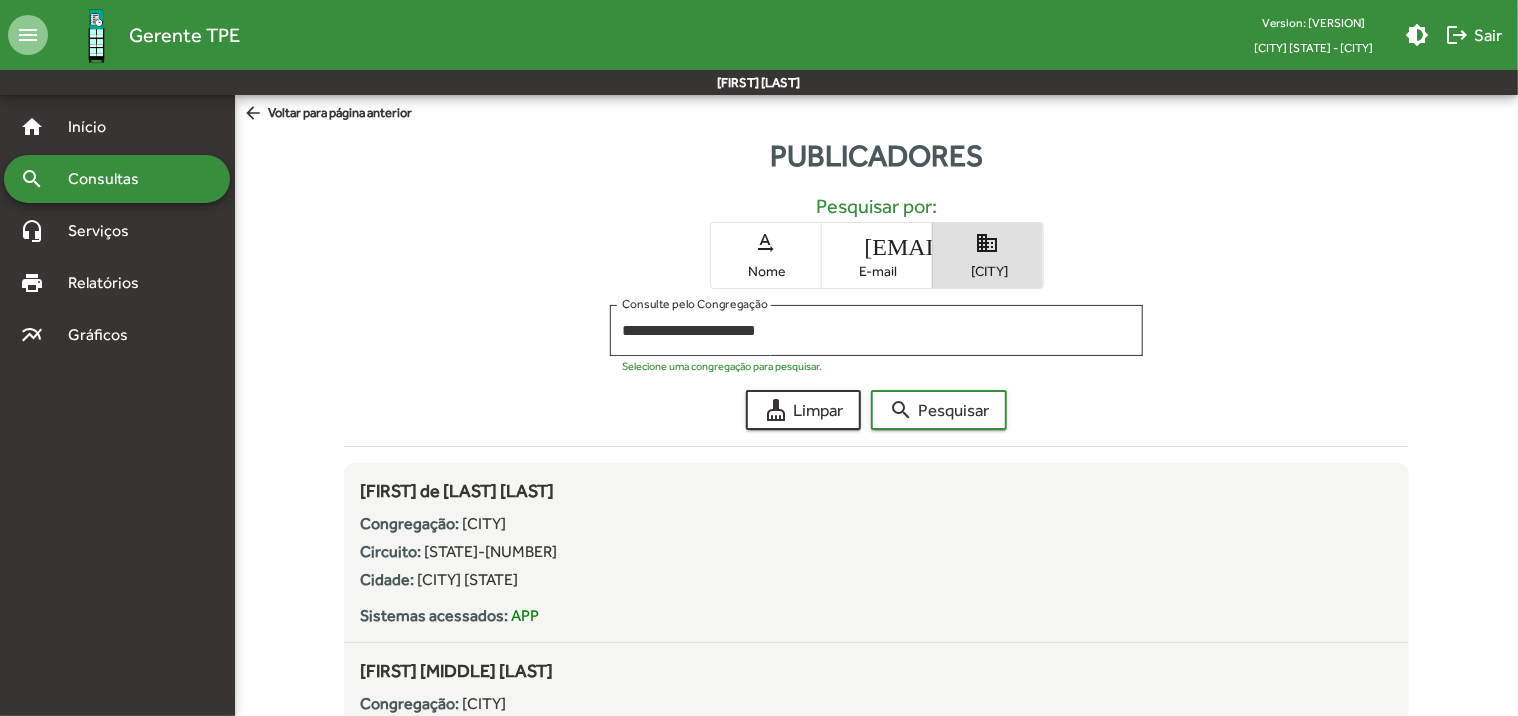 click on "Nome" at bounding box center [766, 271] 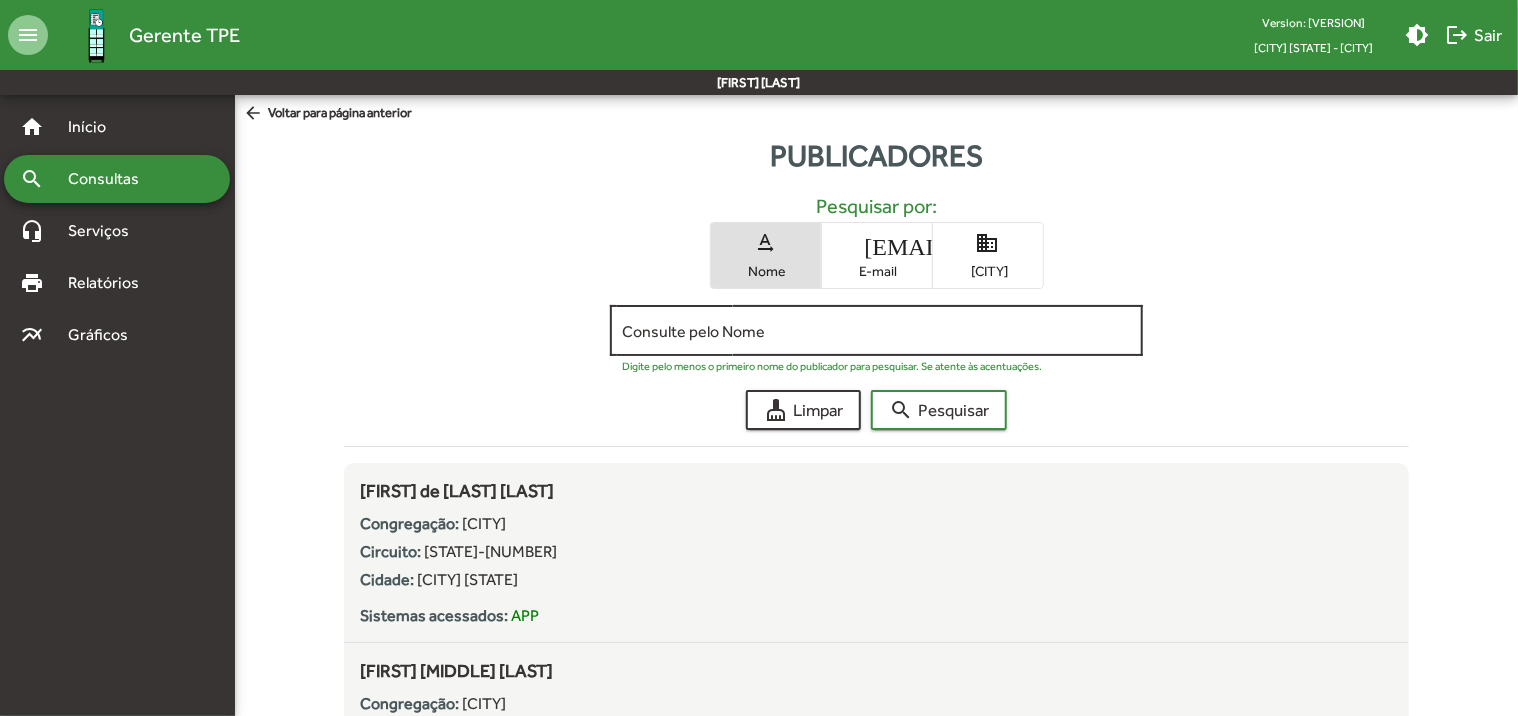 click on "Consulte pelo Nome" at bounding box center (876, 331) 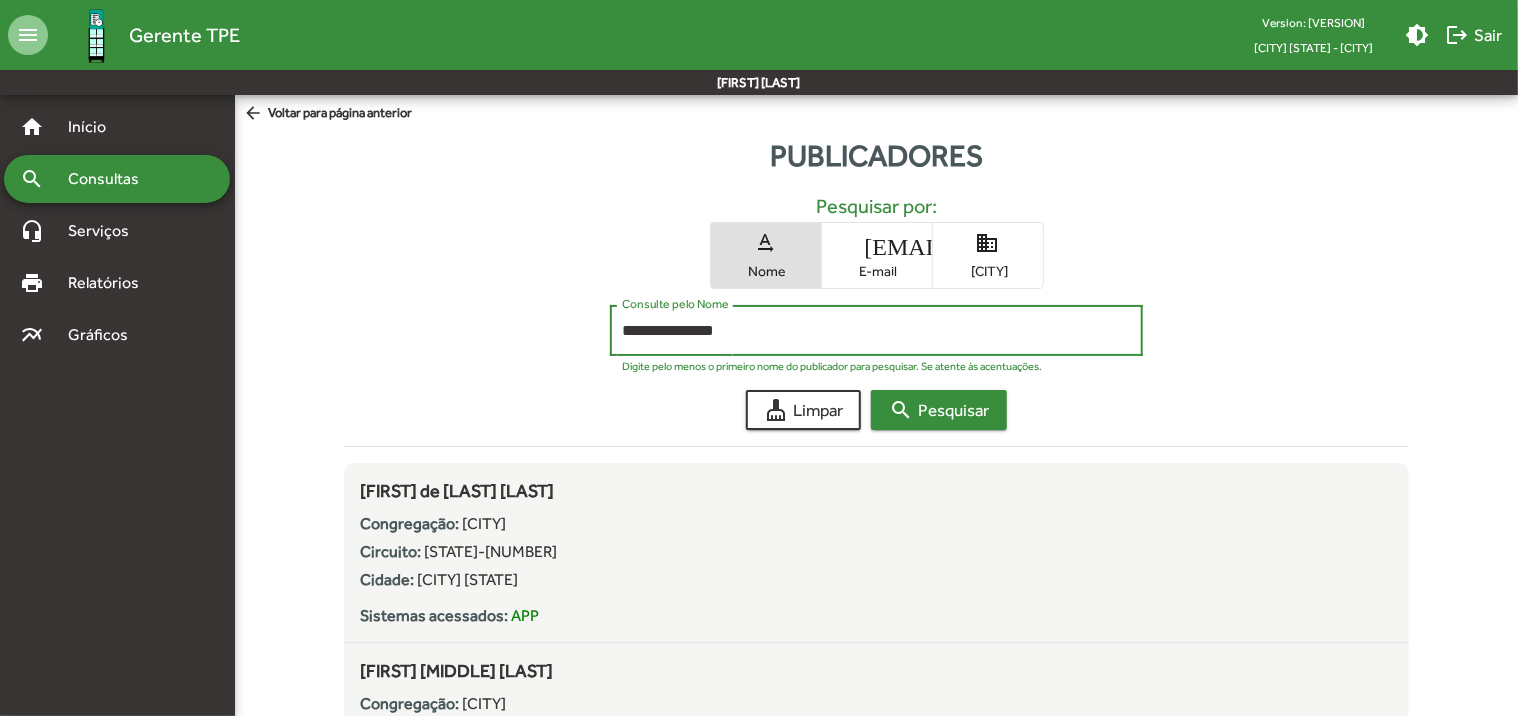 type on "**********" 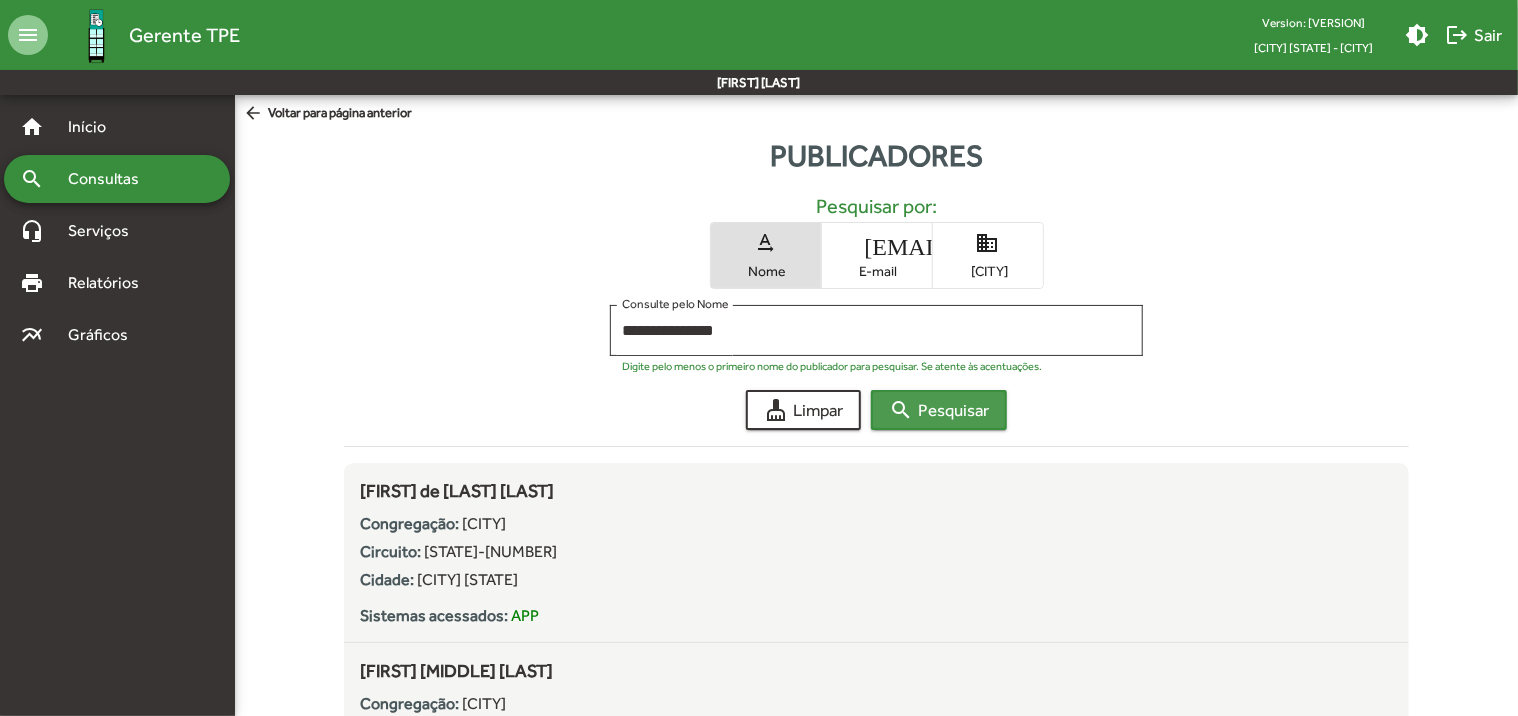 click on "search" at bounding box center [901, 410] 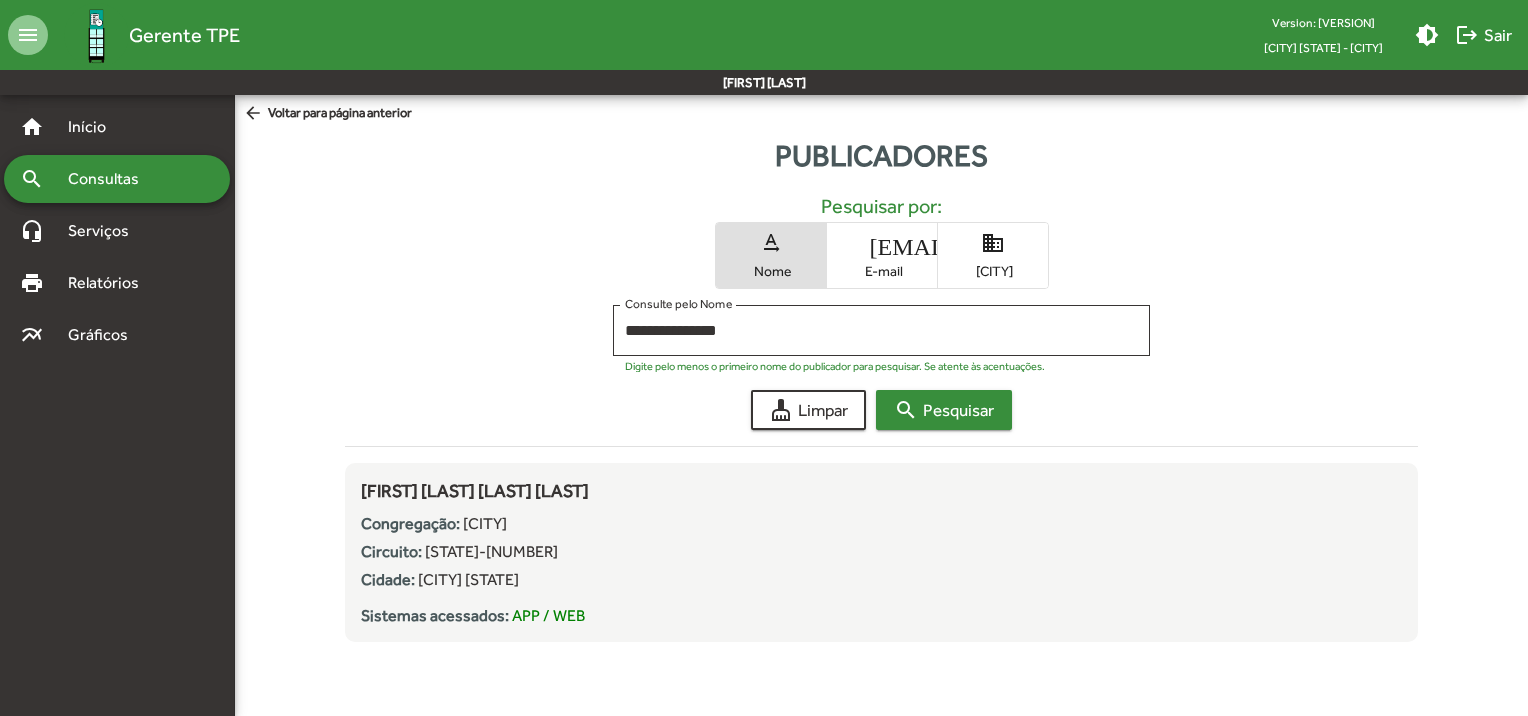 type 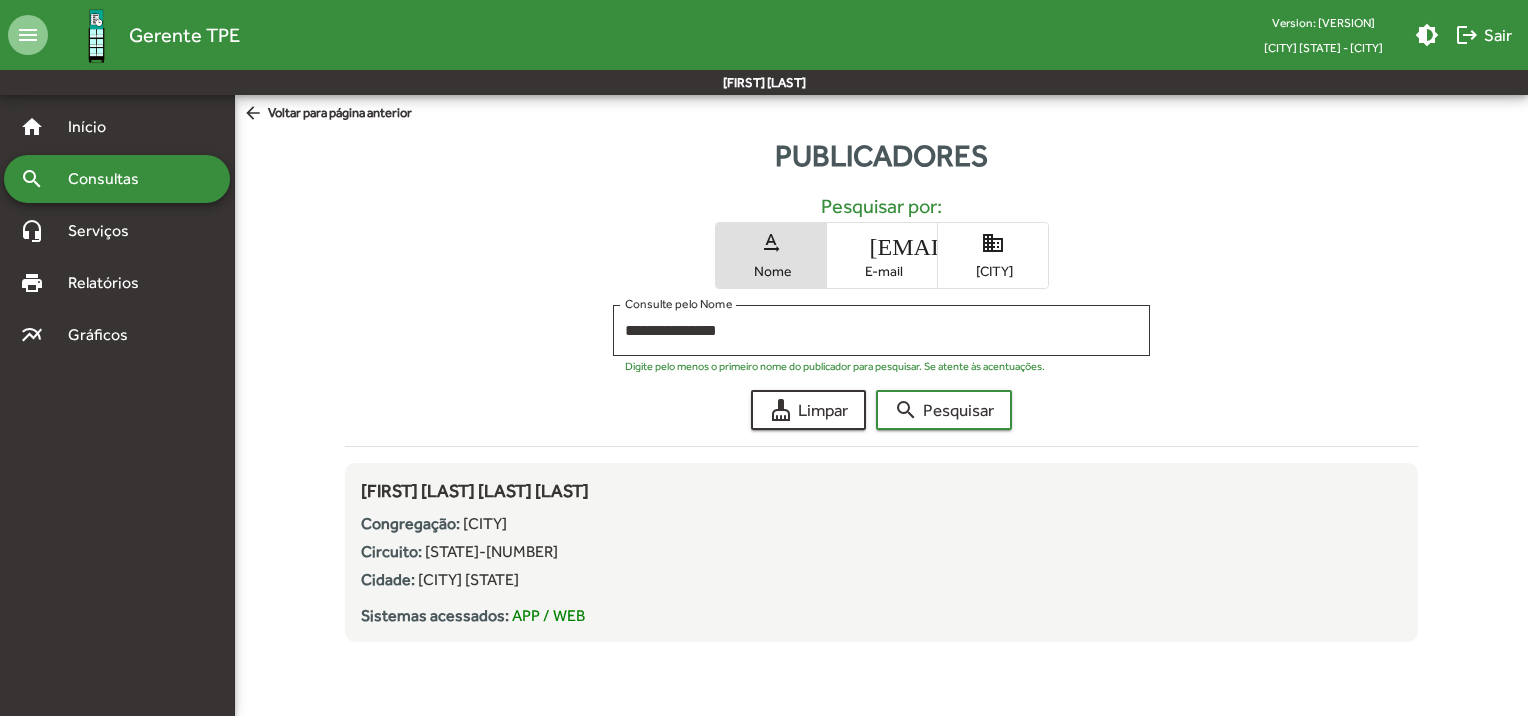 click on "Nome" at bounding box center (771, 271) 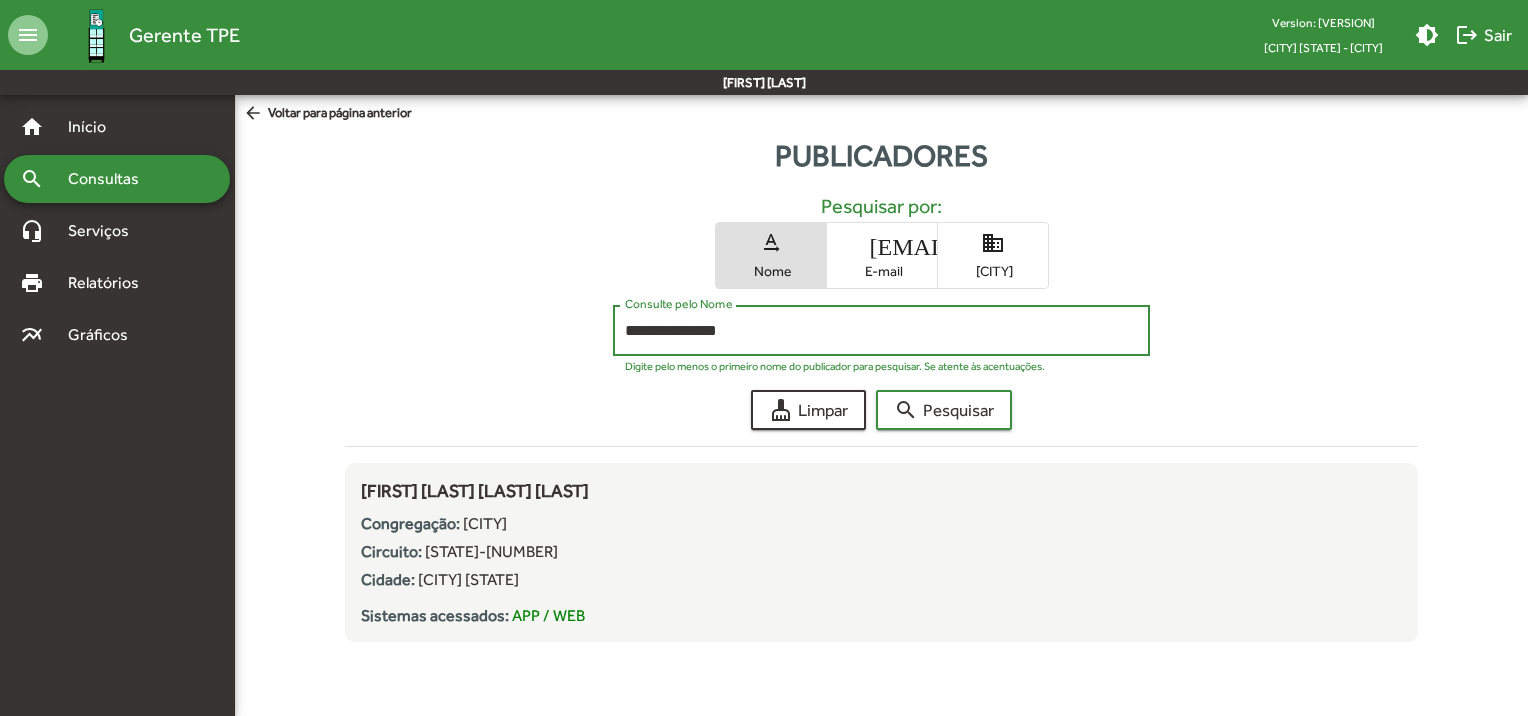 drag, startPoint x: 779, startPoint y: 326, endPoint x: 592, endPoint y: 337, distance: 187.32326 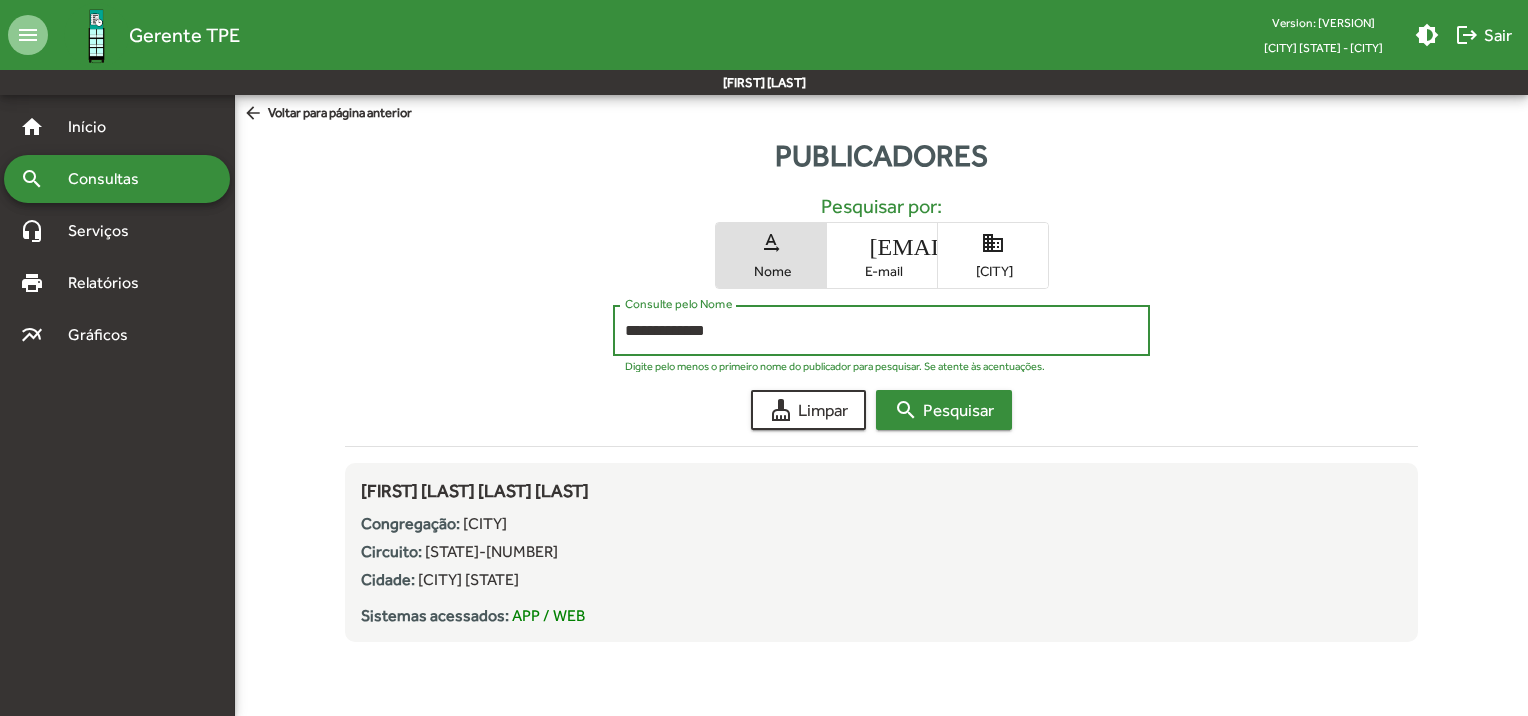 type on "**********" 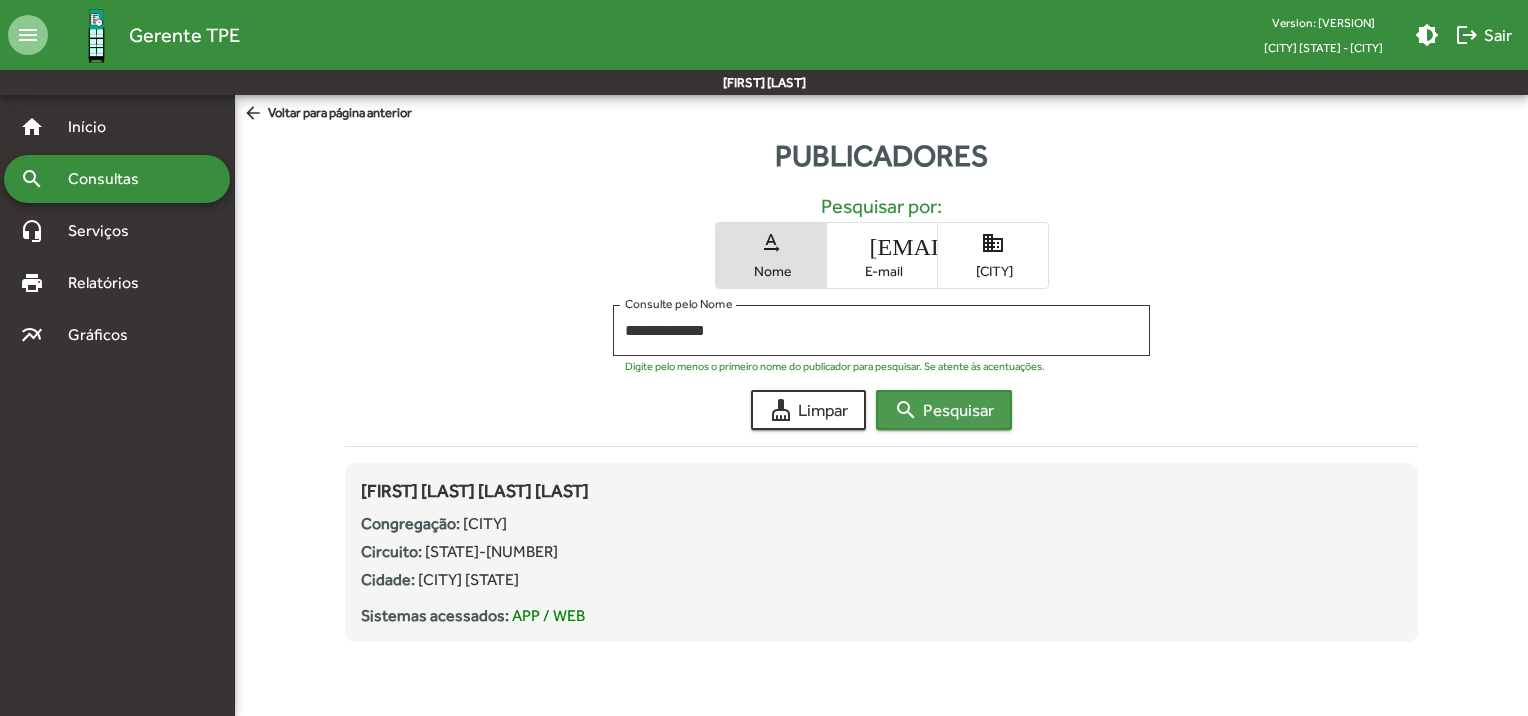 click on "search  Pesquisar" at bounding box center [944, 410] 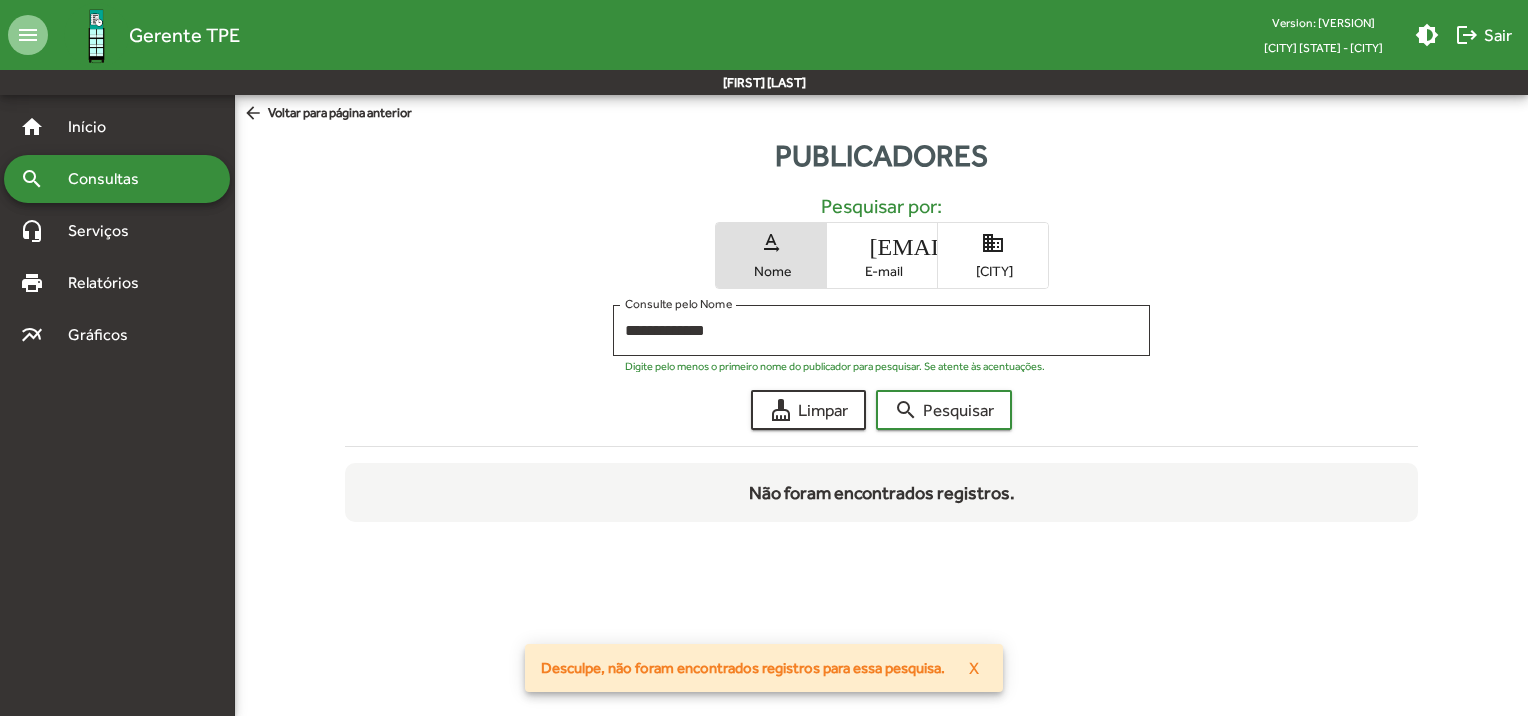 click on "[CITY]" at bounding box center (993, 271) 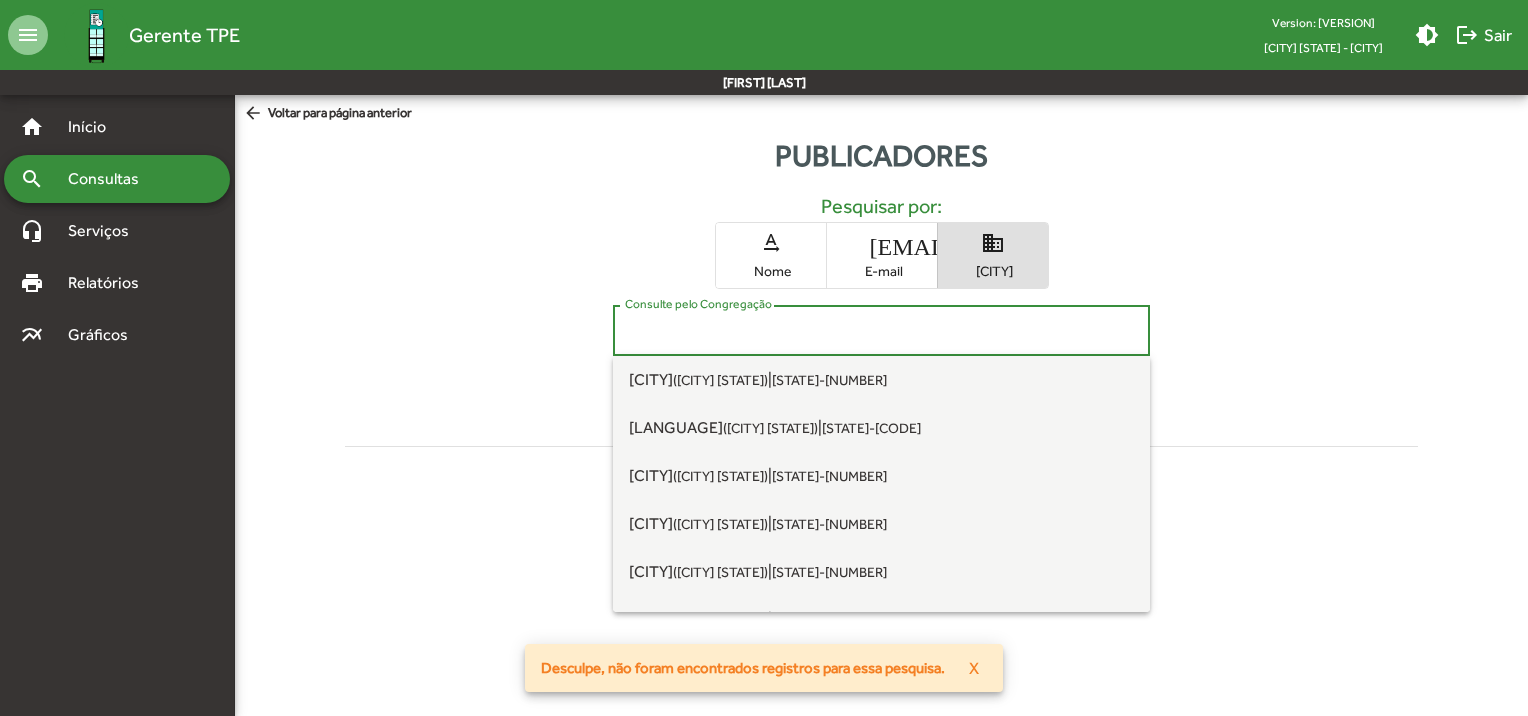 drag, startPoint x: 842, startPoint y: 329, endPoint x: 627, endPoint y: 344, distance: 215.52261 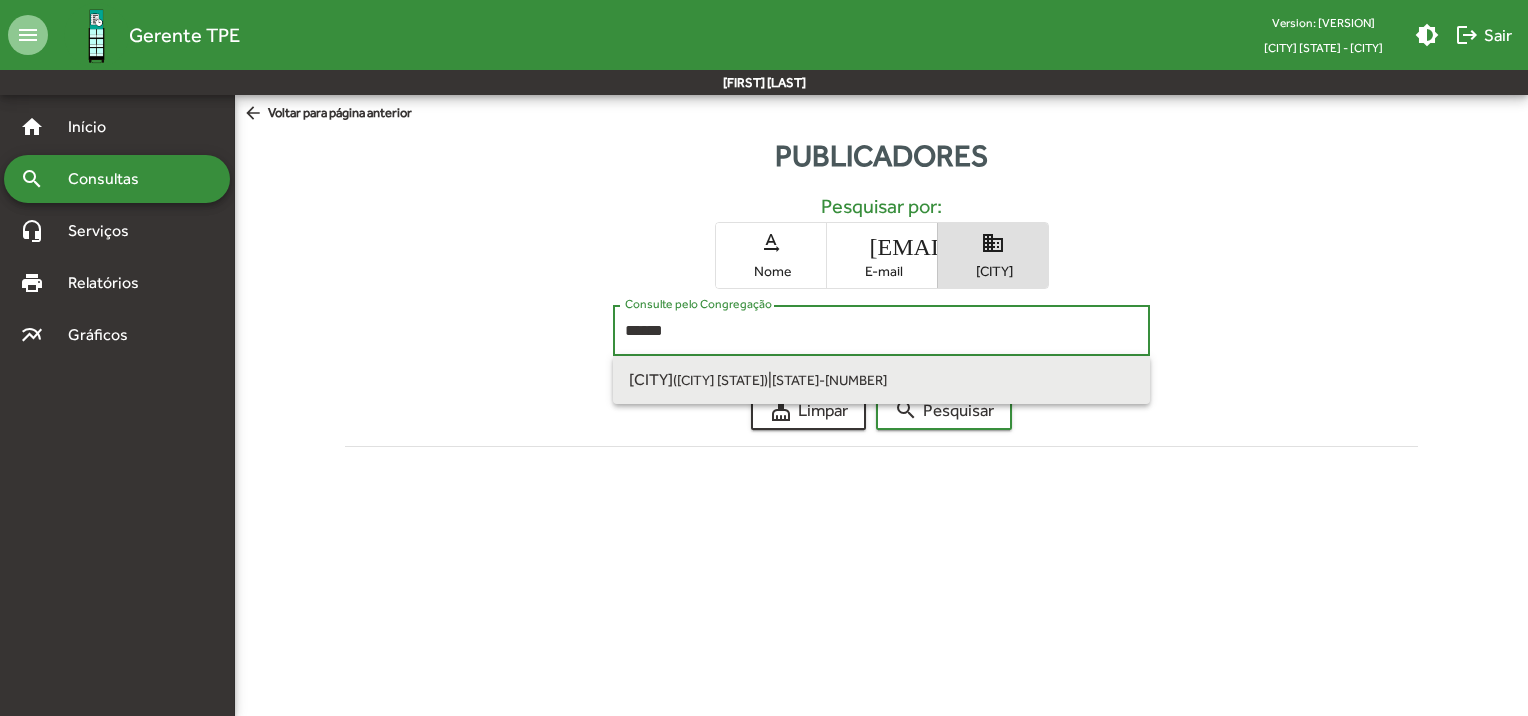 type on "******" 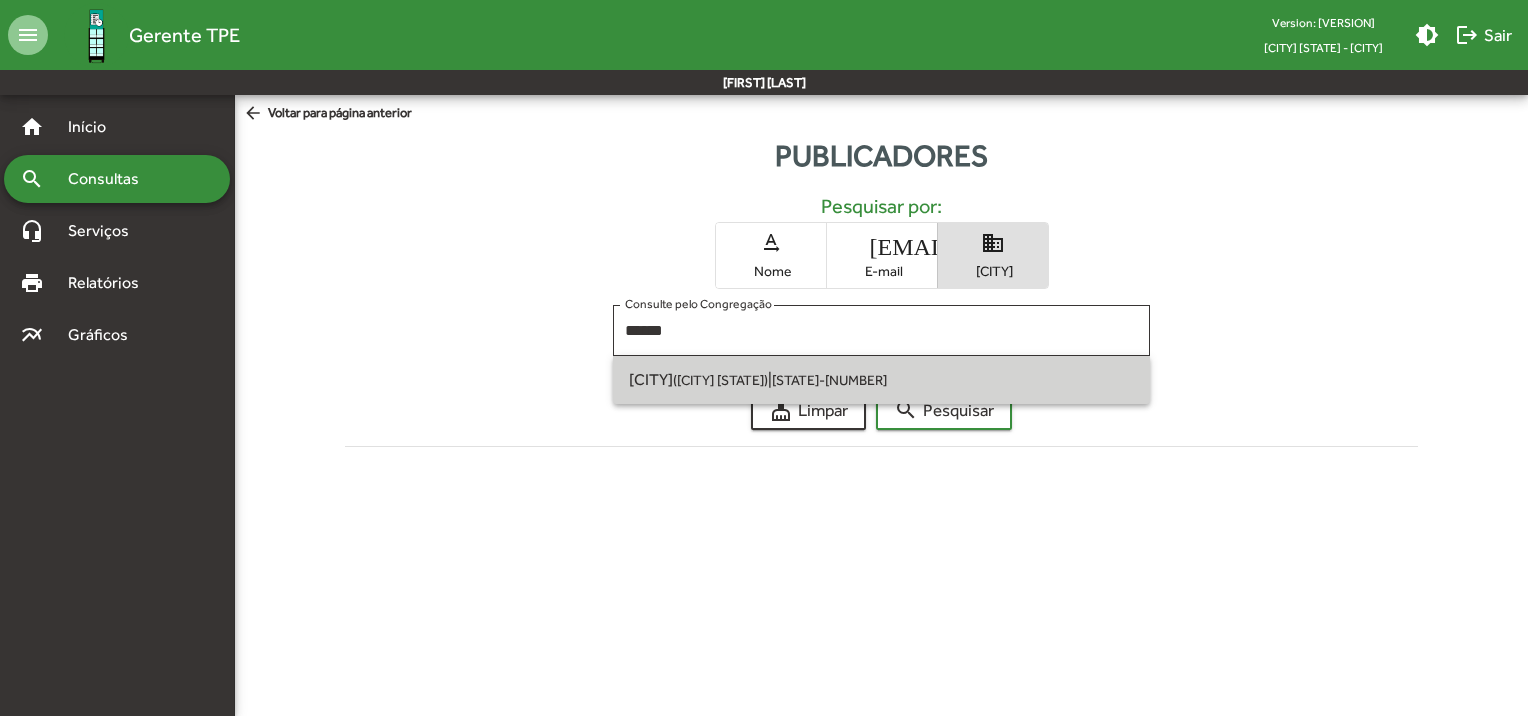 click on "[CITY] [STATE]  |  [STATE]-[NUMBER]" at bounding box center [698, 379] 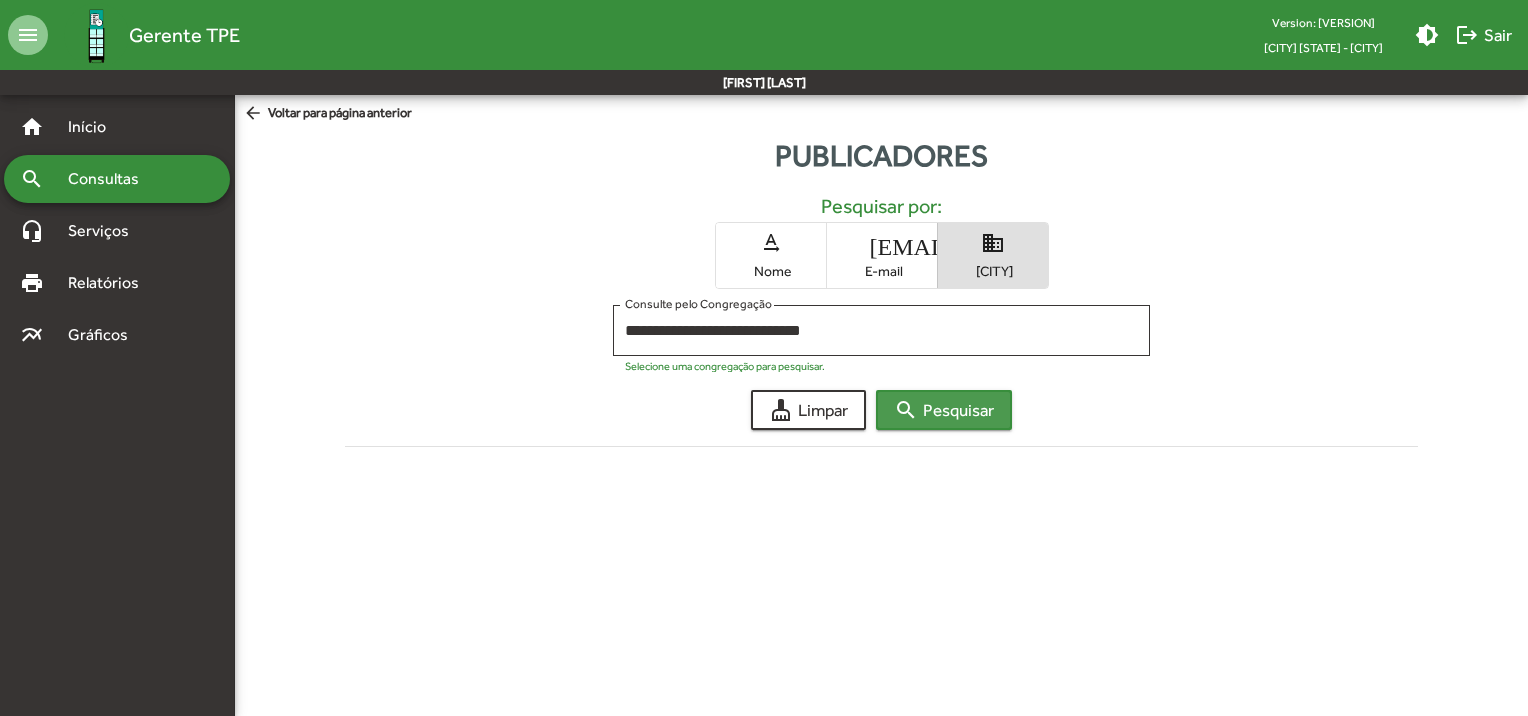click on "search  Pesquisar" at bounding box center [944, 410] 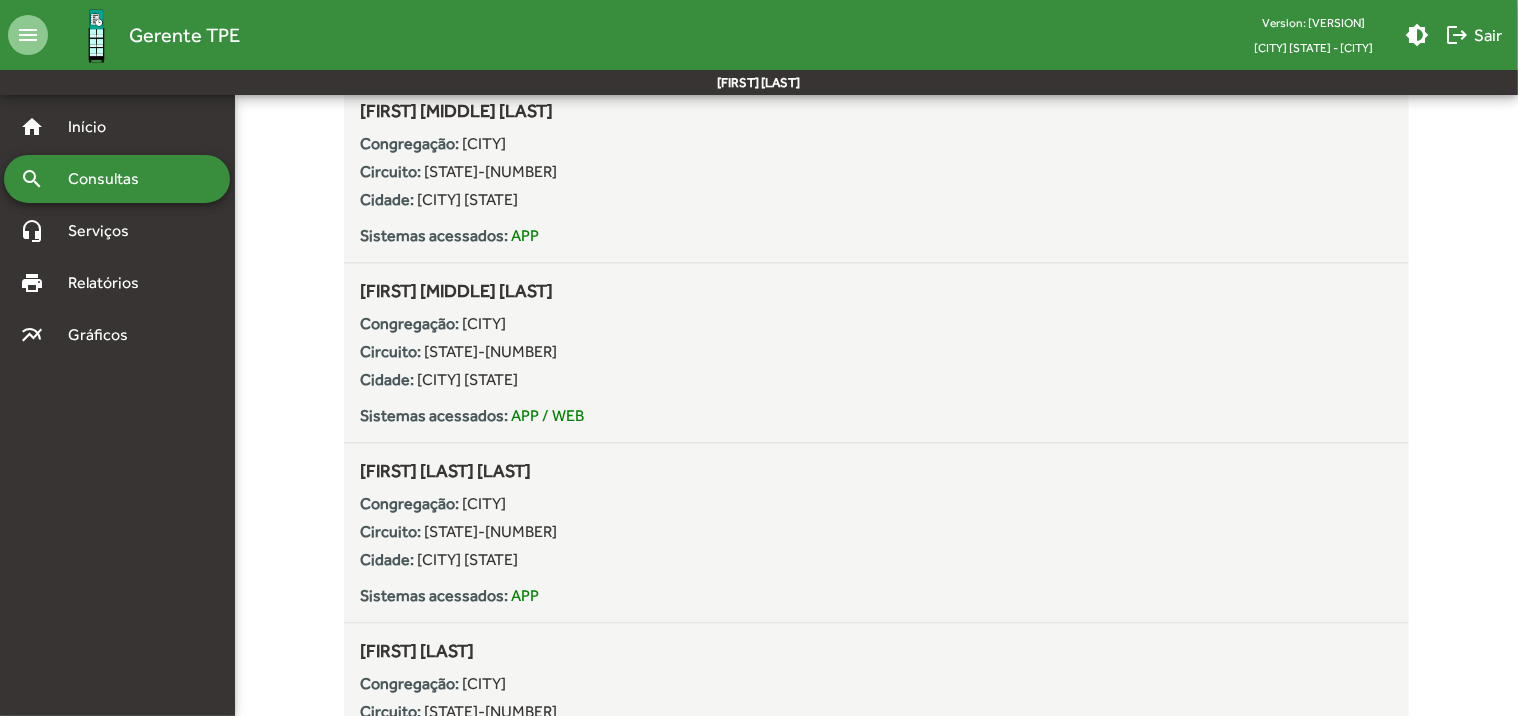 scroll, scrollTop: 1900, scrollLeft: 0, axis: vertical 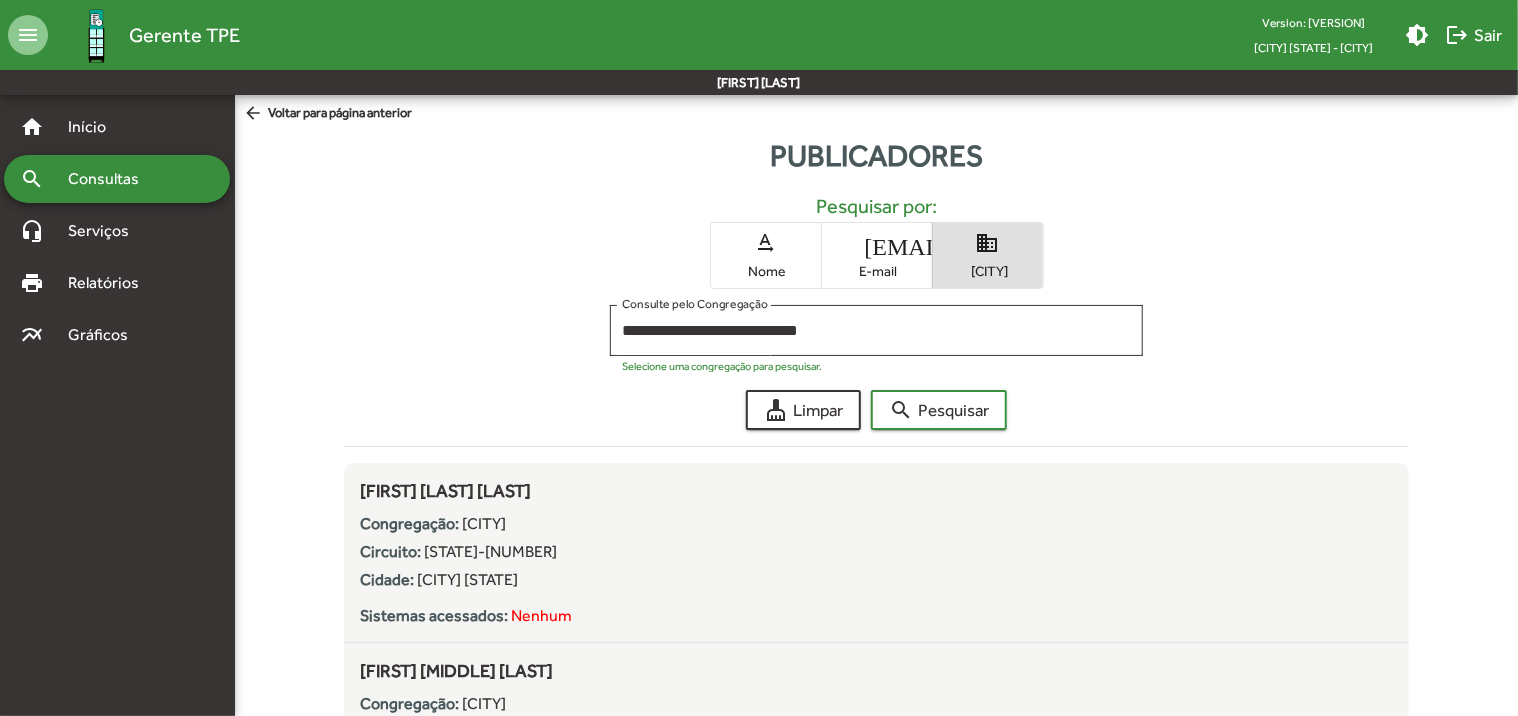 click on "[LANGUAGE] [FIRST]" at bounding box center [766, 255] 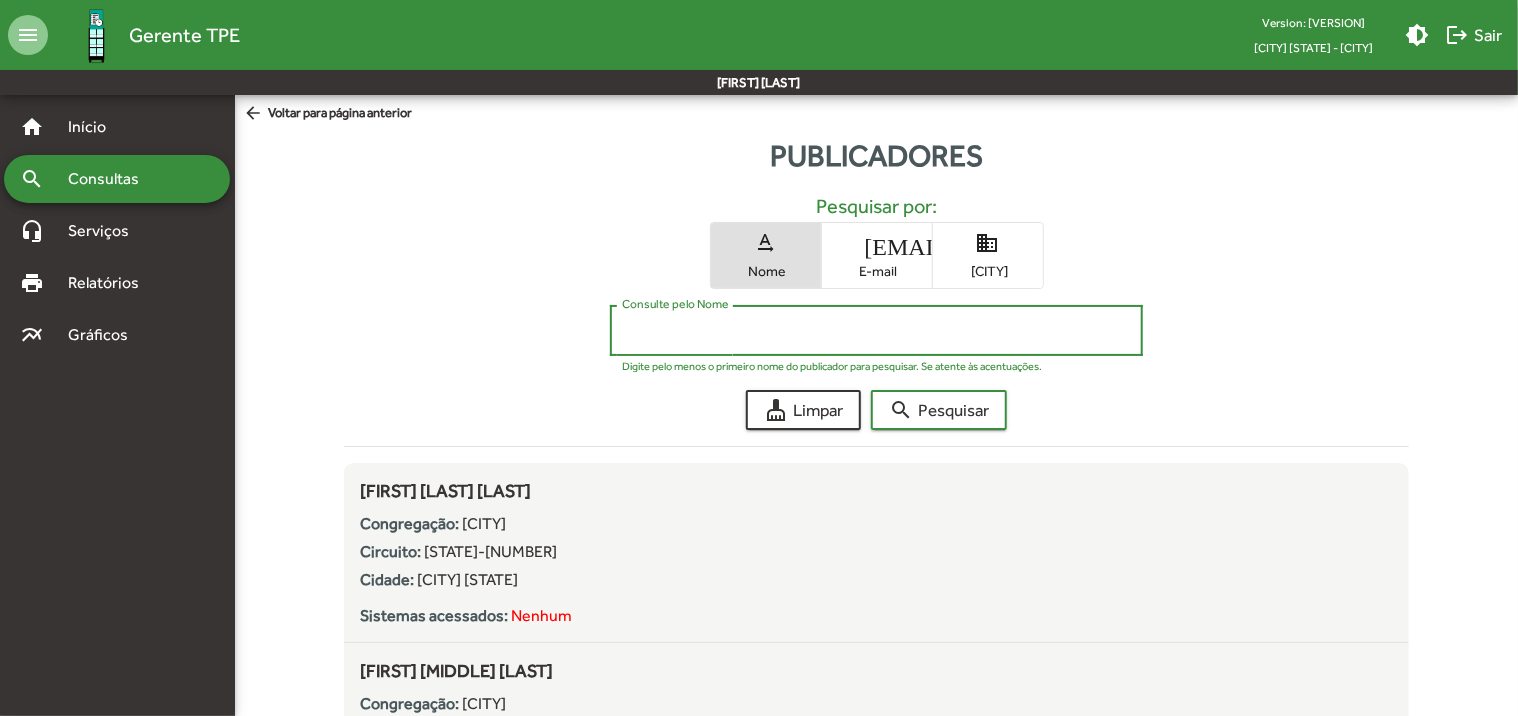click on "Consulte pelo Nome" at bounding box center [876, 331] 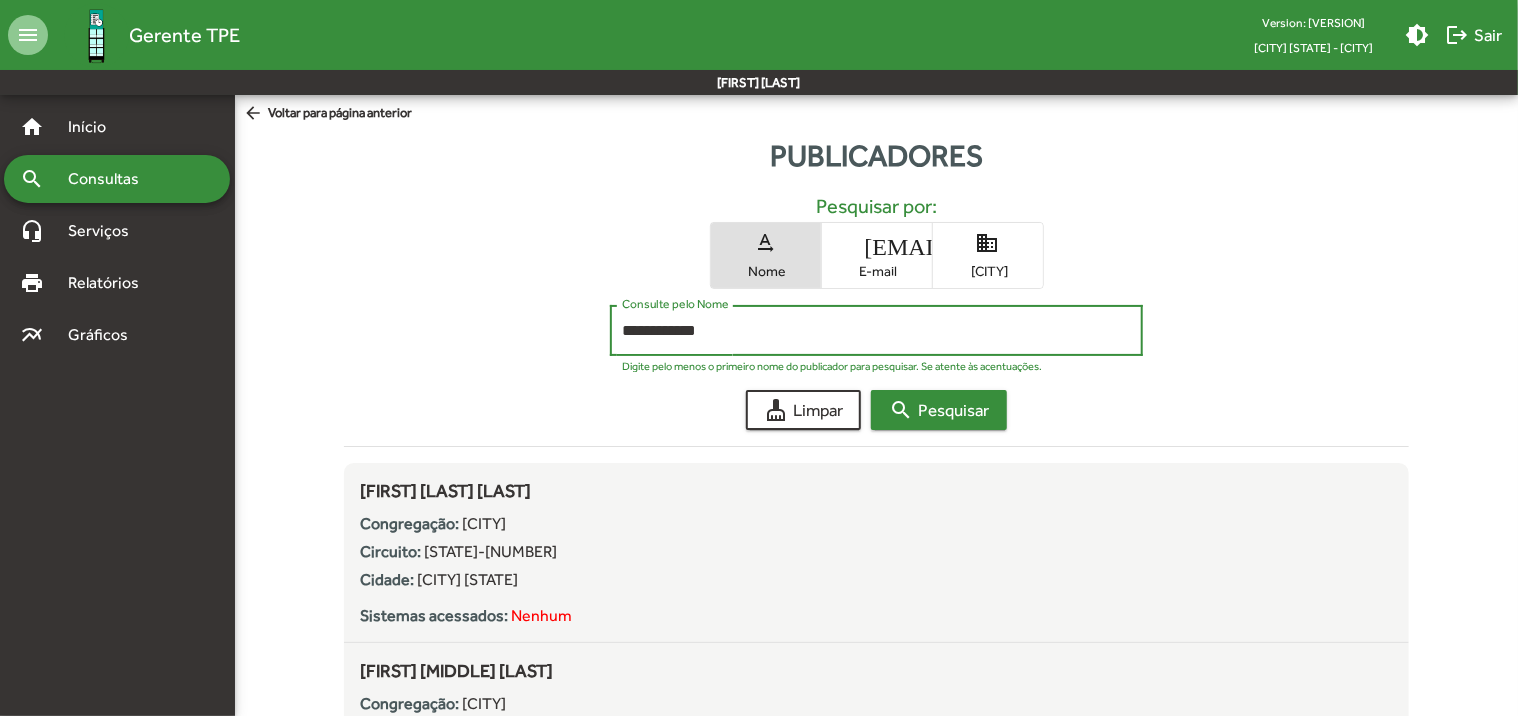 click on "search  Pesquisar" at bounding box center (939, 410) 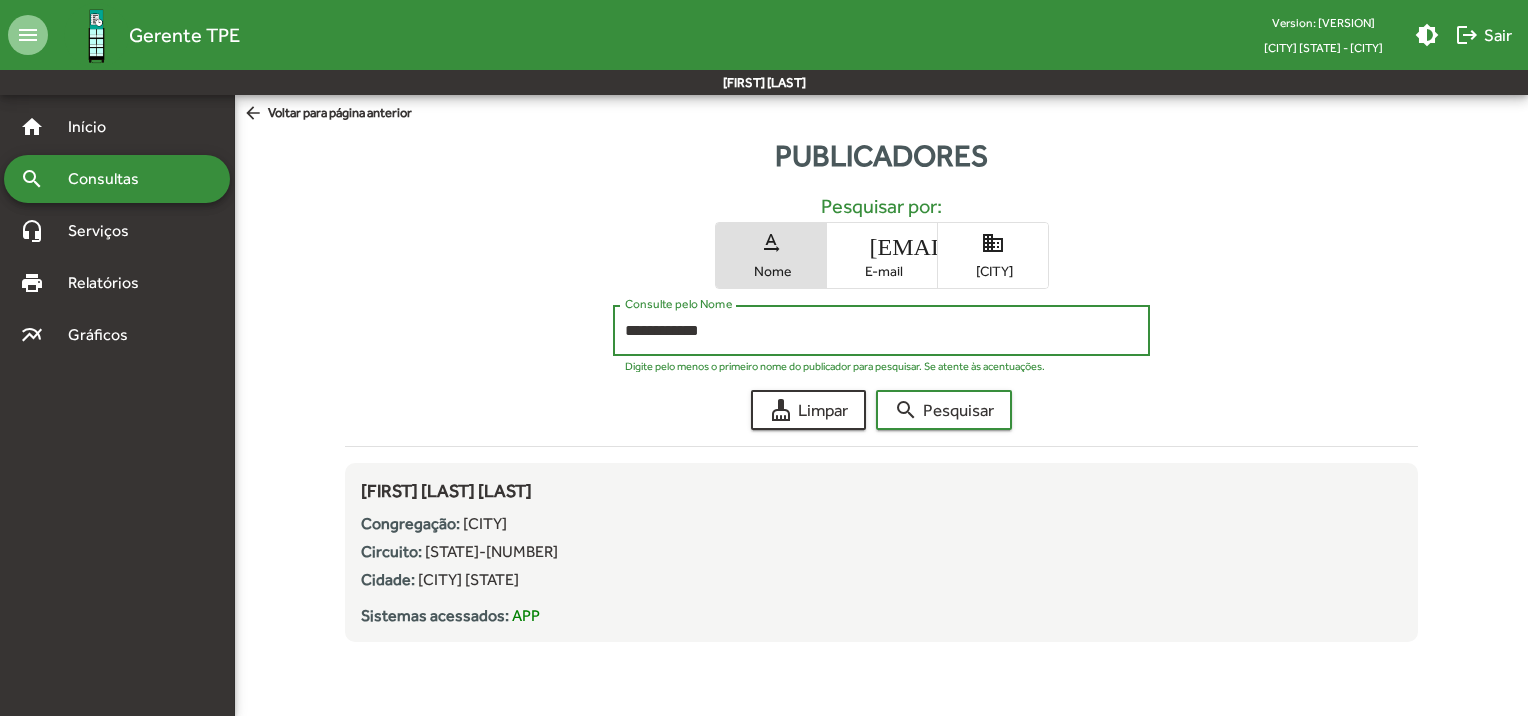 drag, startPoint x: 726, startPoint y: 327, endPoint x: 608, endPoint y: 349, distance: 120.033325 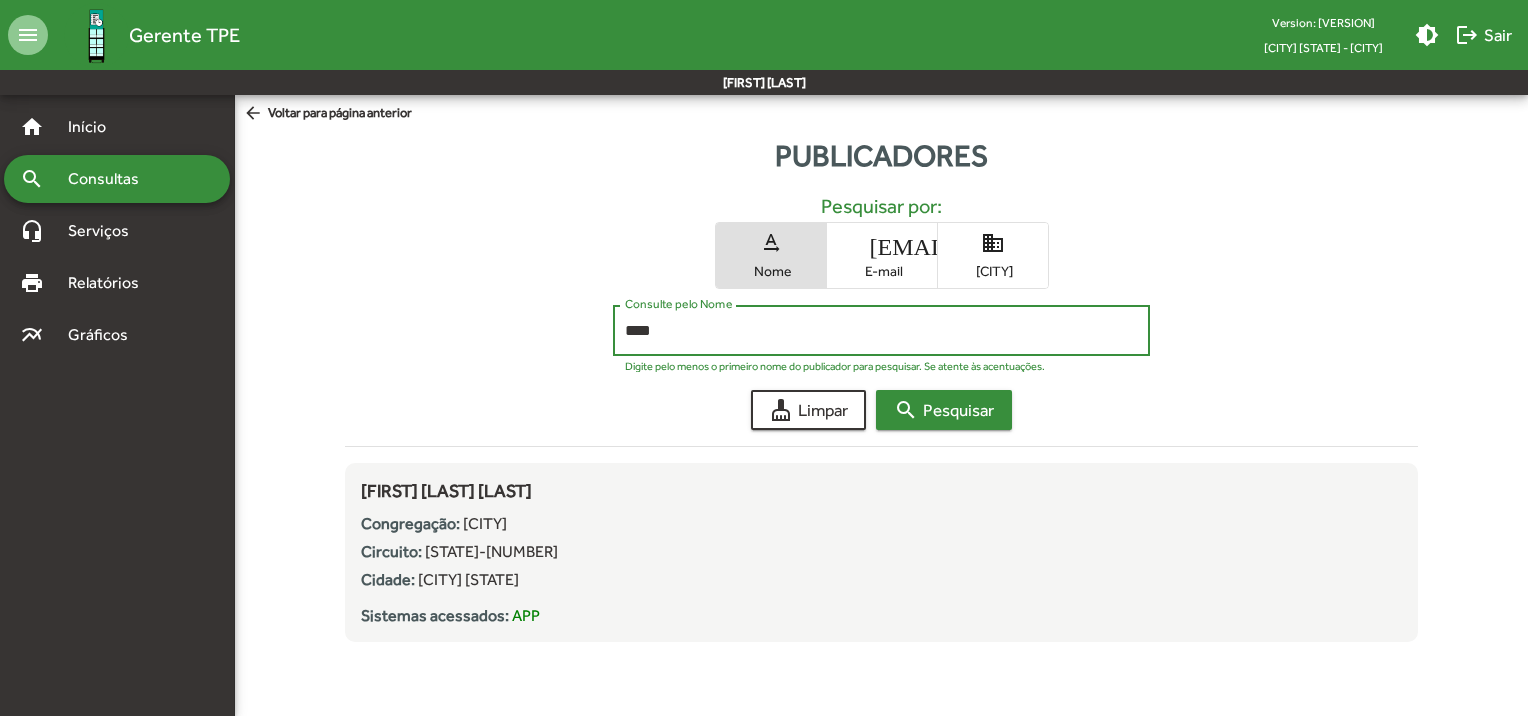 type on "****" 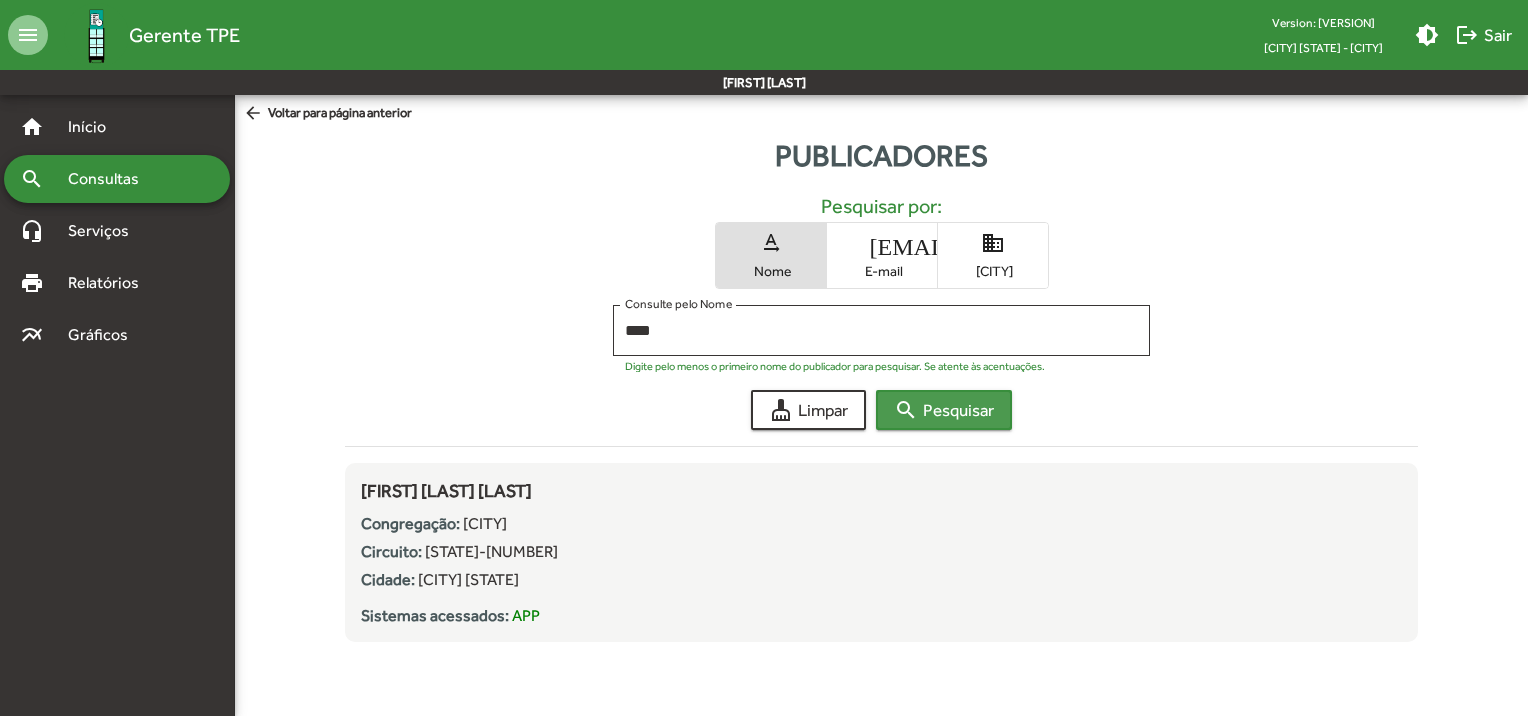 click on "search  Pesquisar" at bounding box center [944, 410] 